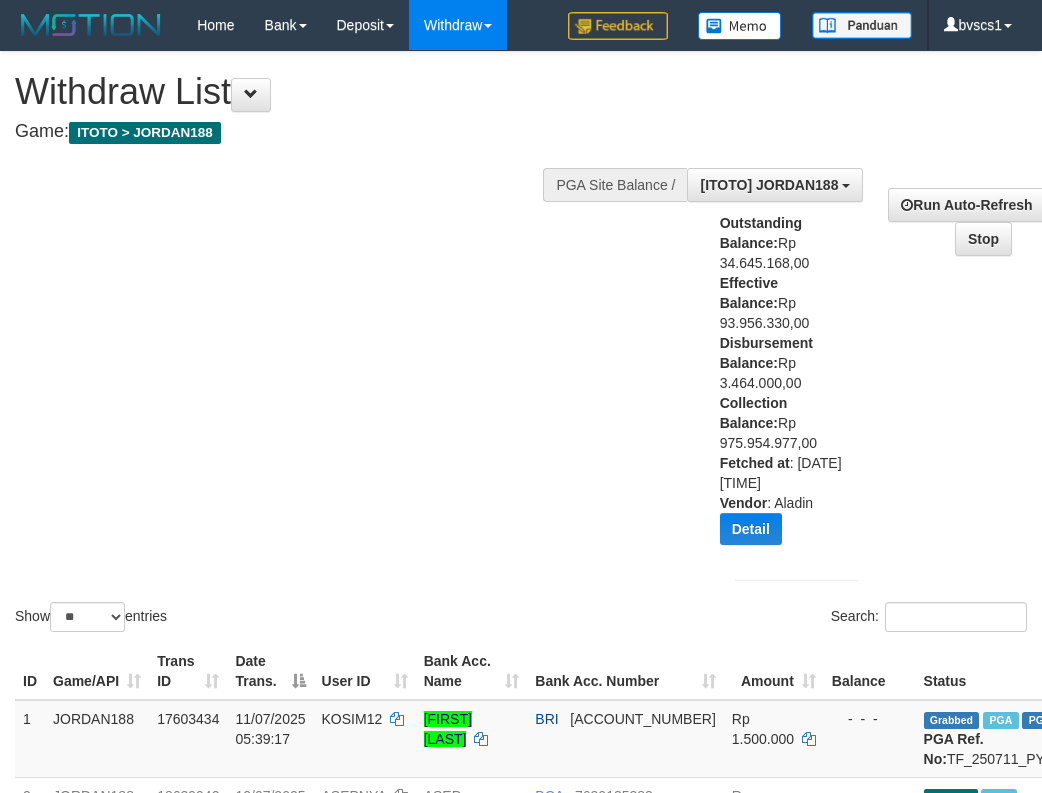 select on "**" 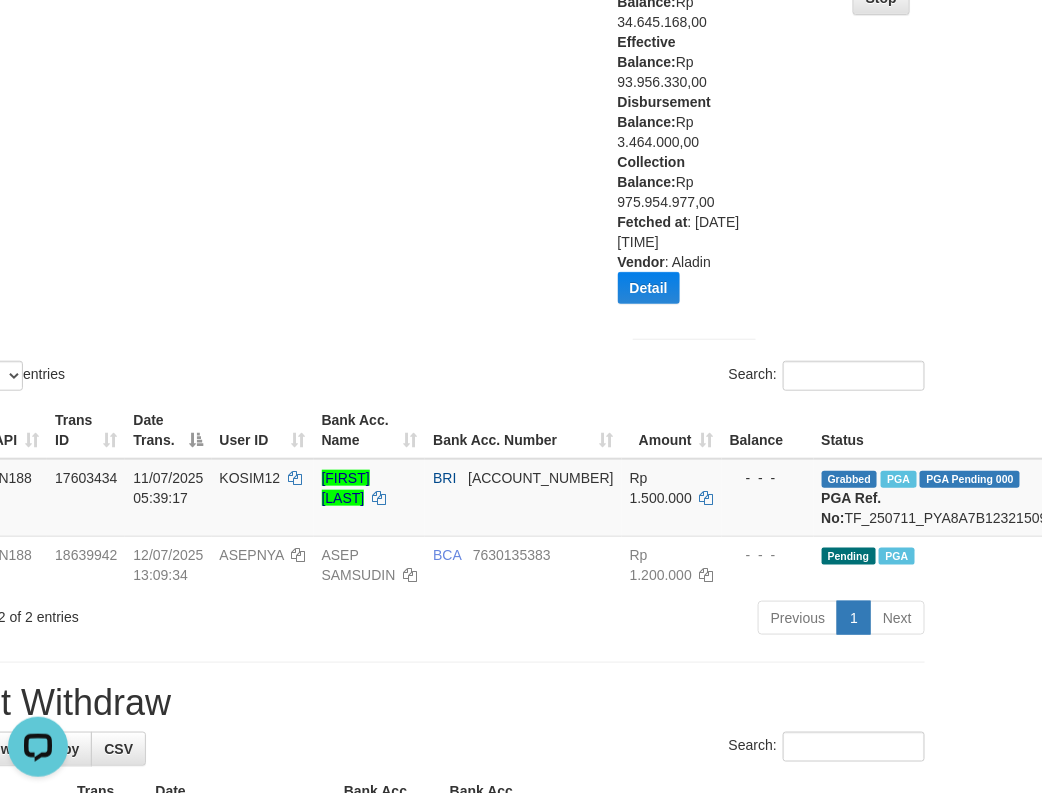scroll, scrollTop: 0, scrollLeft: 0, axis: both 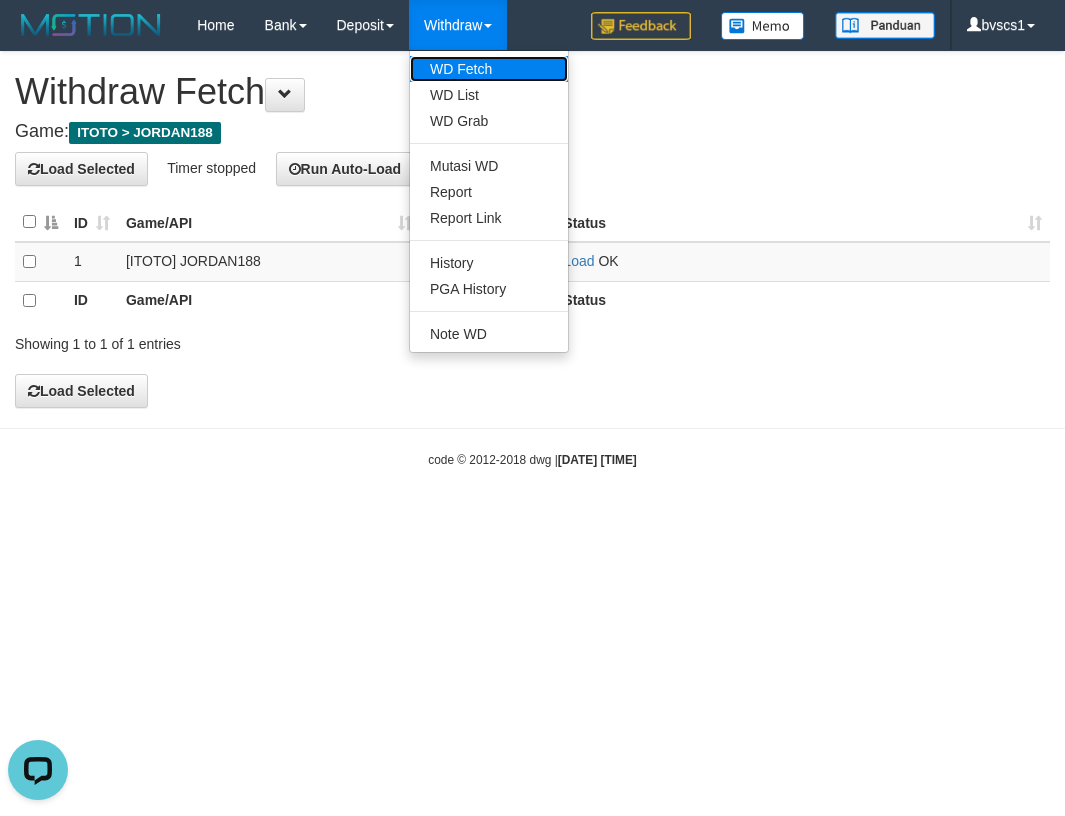 click on "WD Fetch" at bounding box center [489, 69] 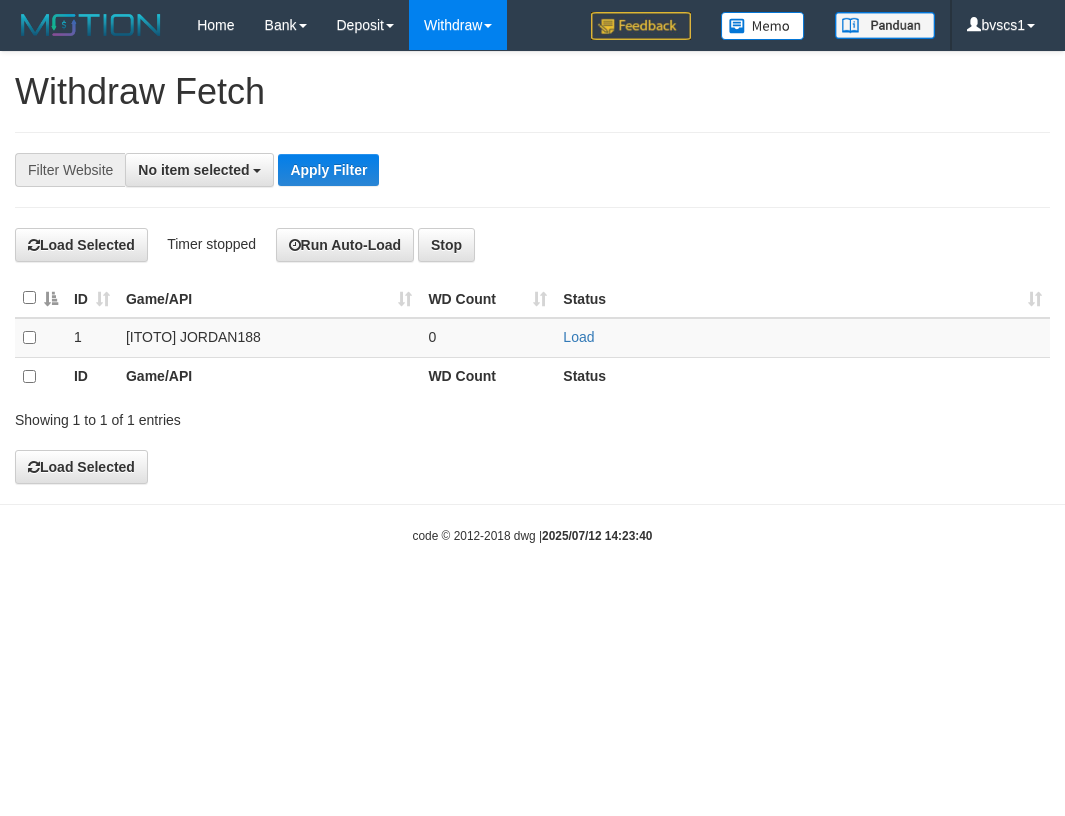 scroll, scrollTop: 0, scrollLeft: 0, axis: both 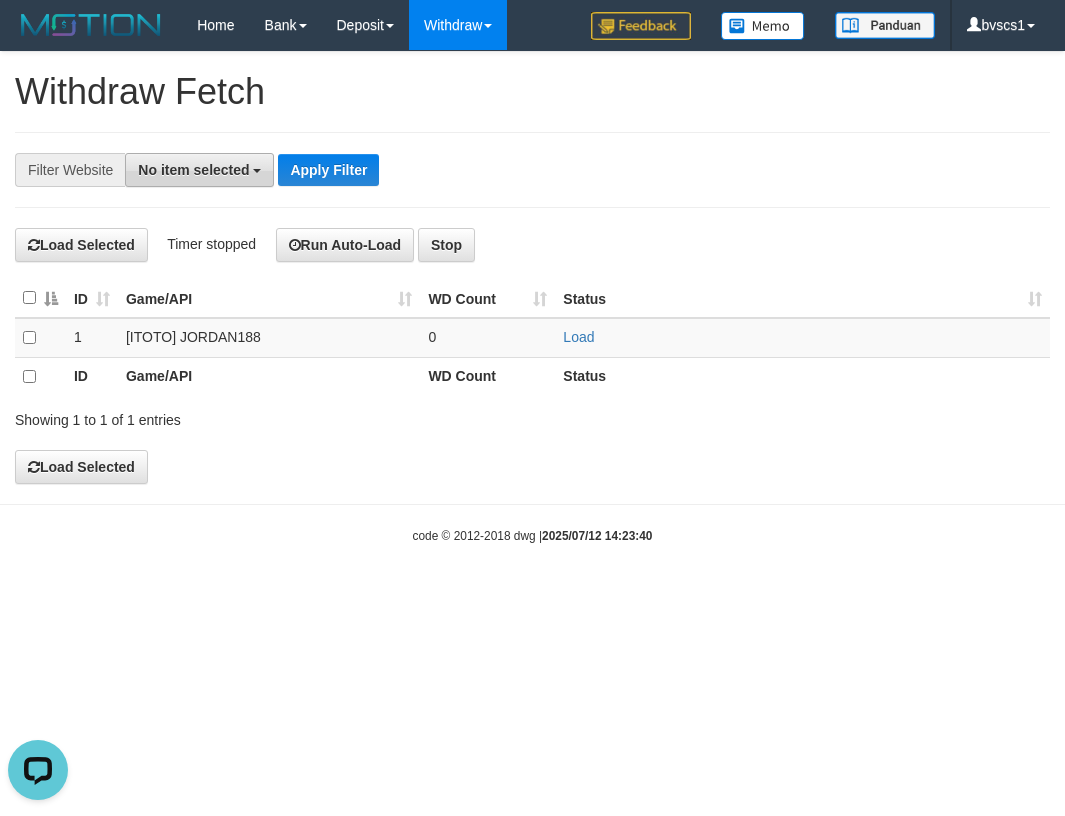 click on "No item selected" at bounding box center (193, 170) 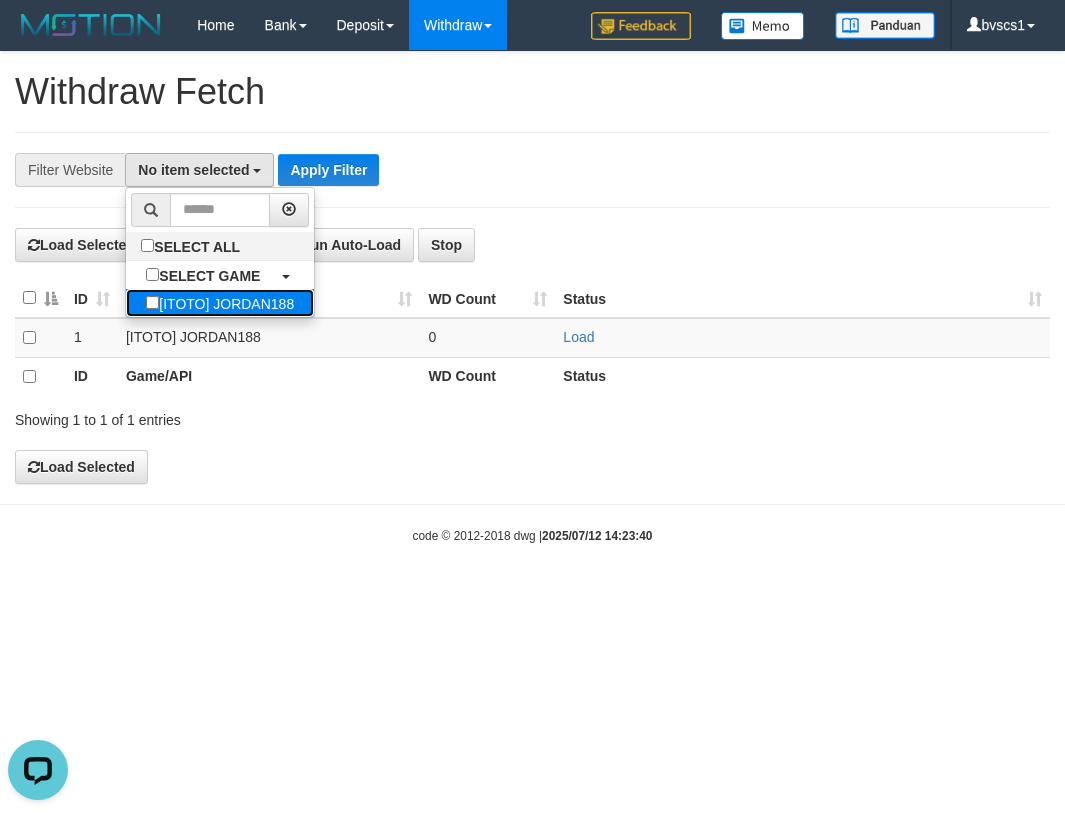 click on "[ITOTO] JORDAN188" at bounding box center (220, 303) 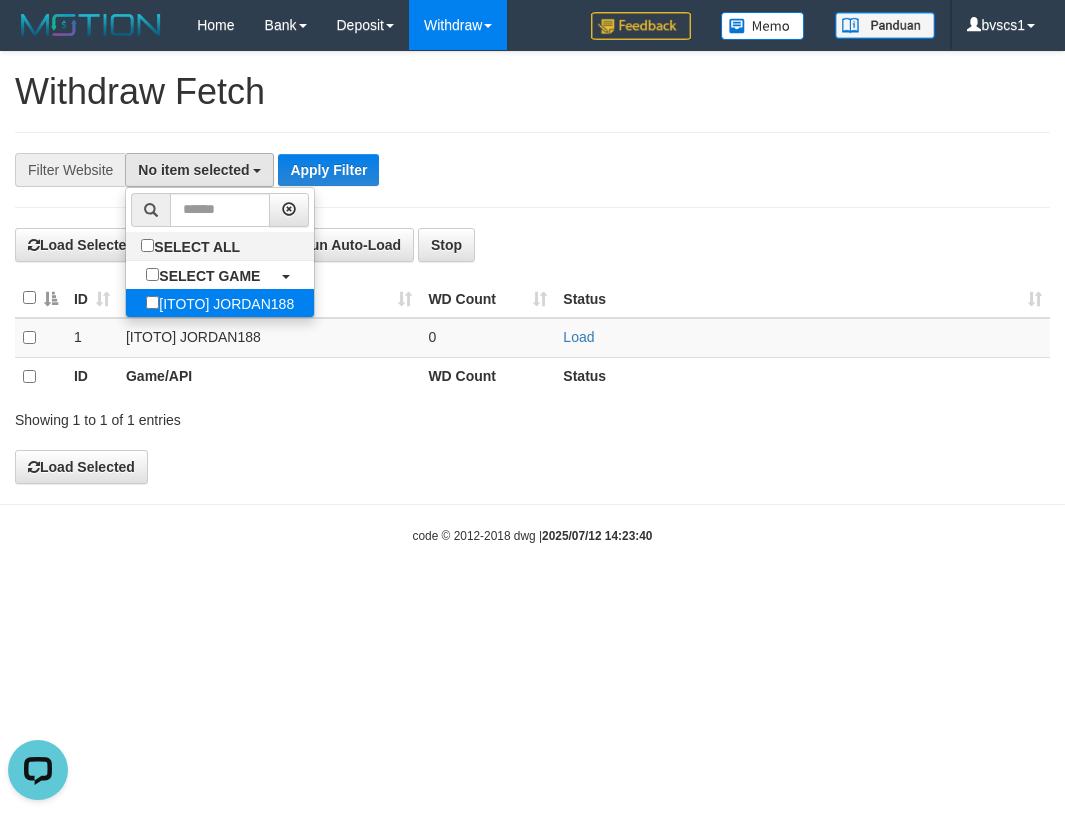 select on "****" 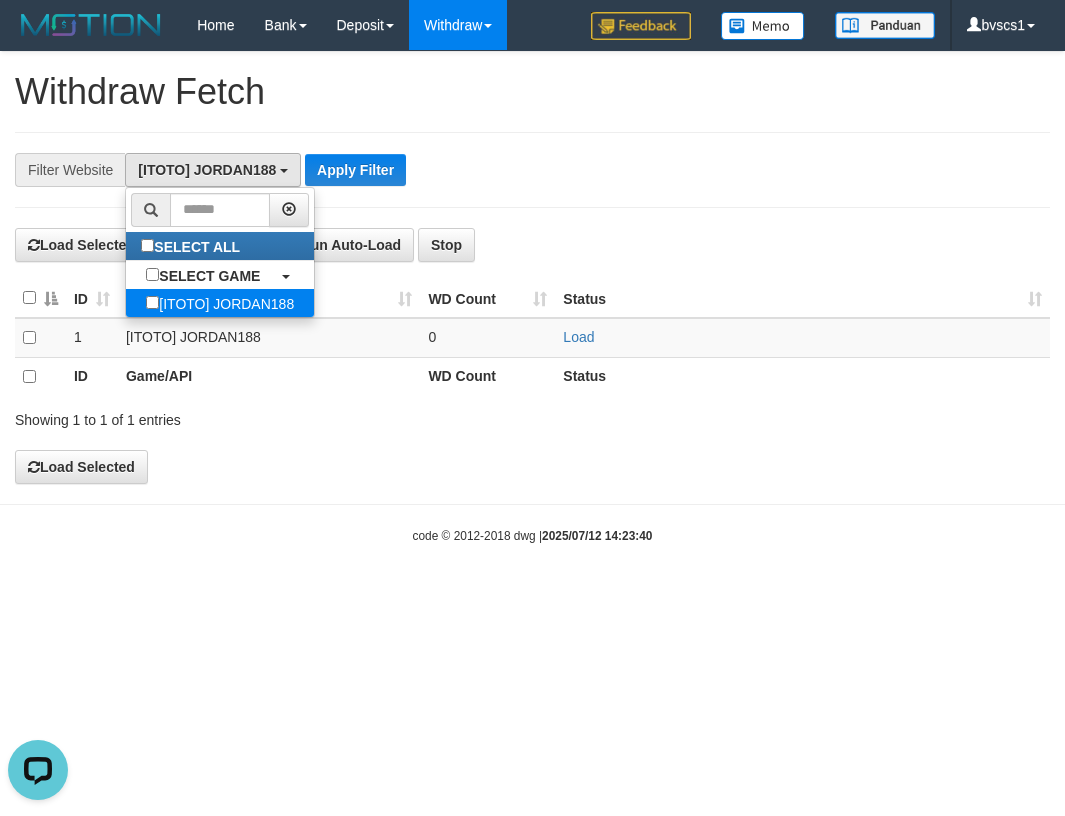 scroll, scrollTop: 18, scrollLeft: 0, axis: vertical 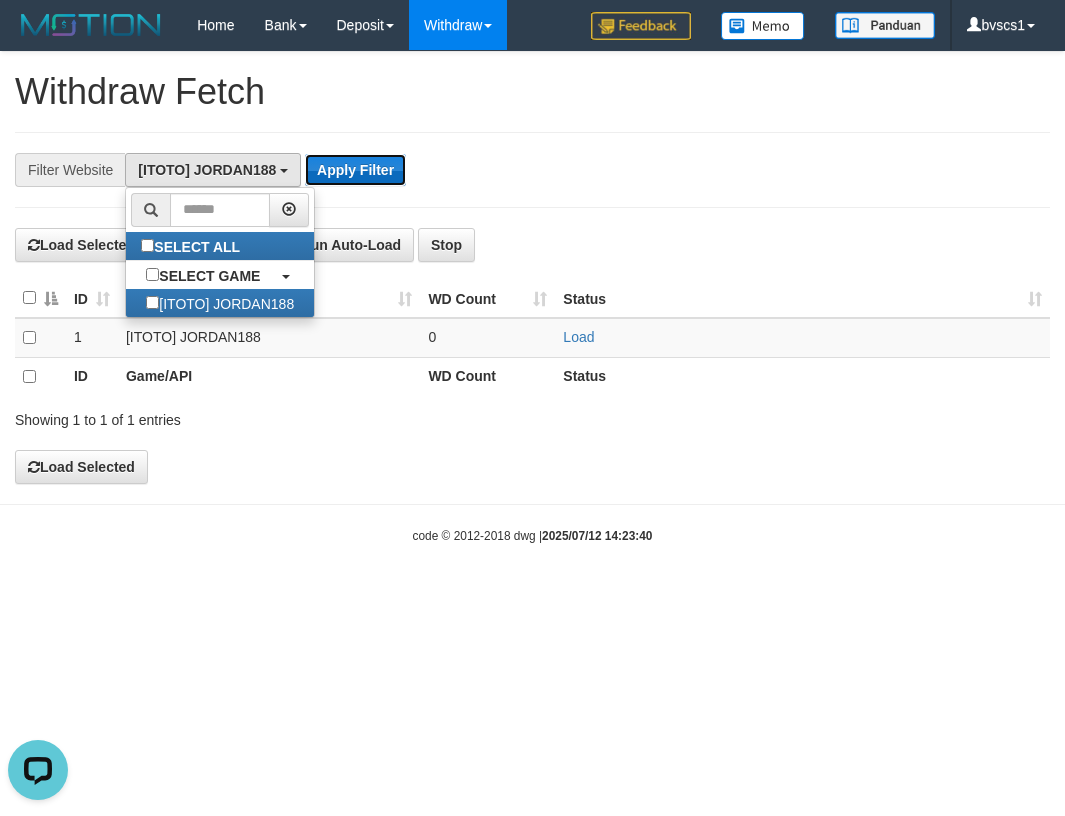 click on "Apply Filter" at bounding box center [355, 170] 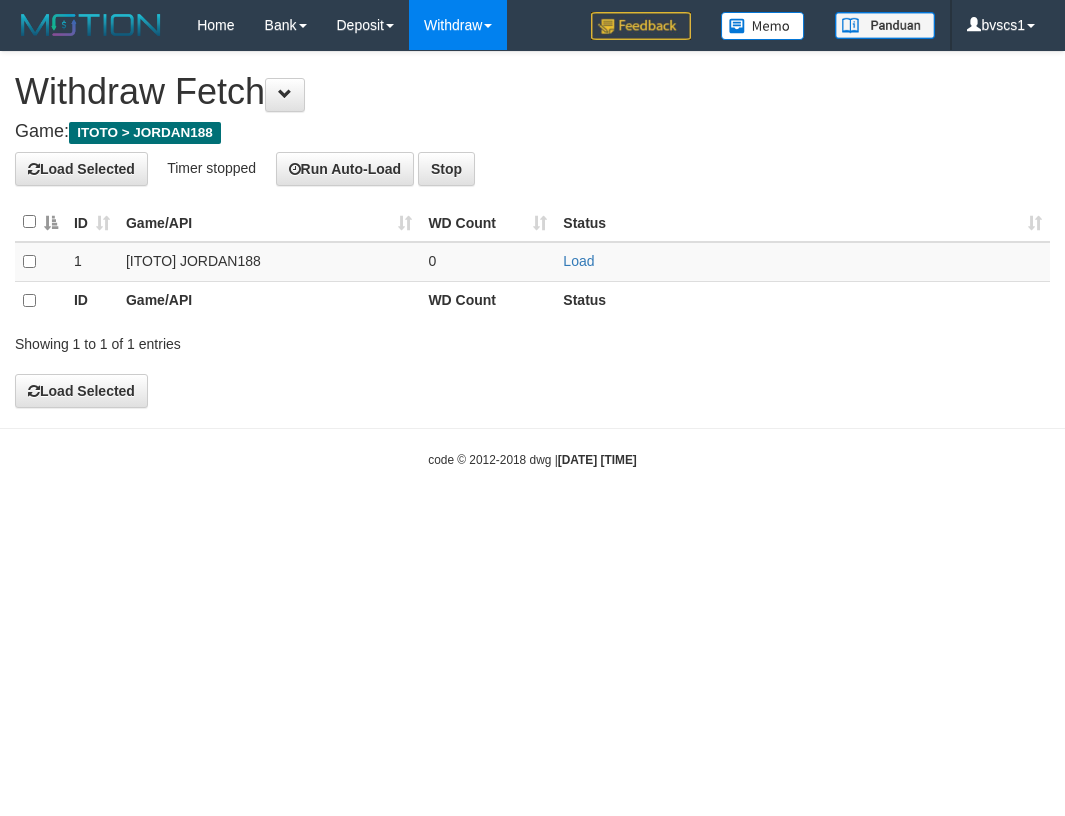scroll, scrollTop: 0, scrollLeft: 0, axis: both 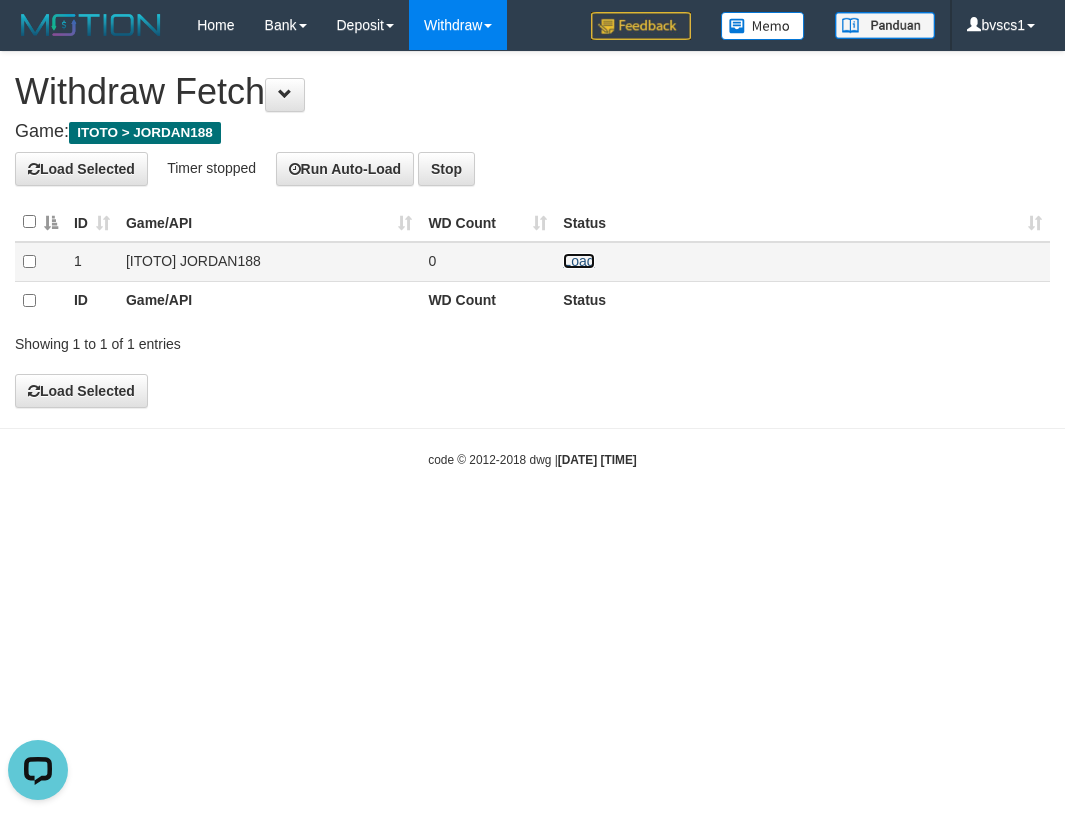 click on "Load" at bounding box center [578, 261] 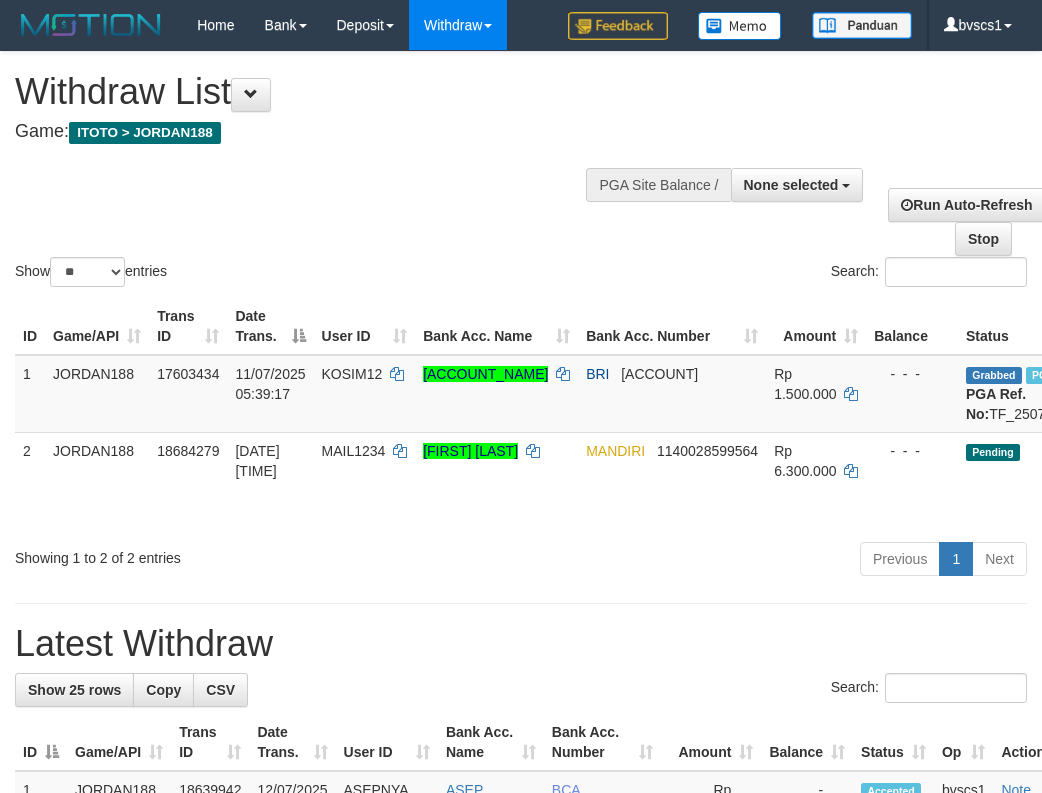 select 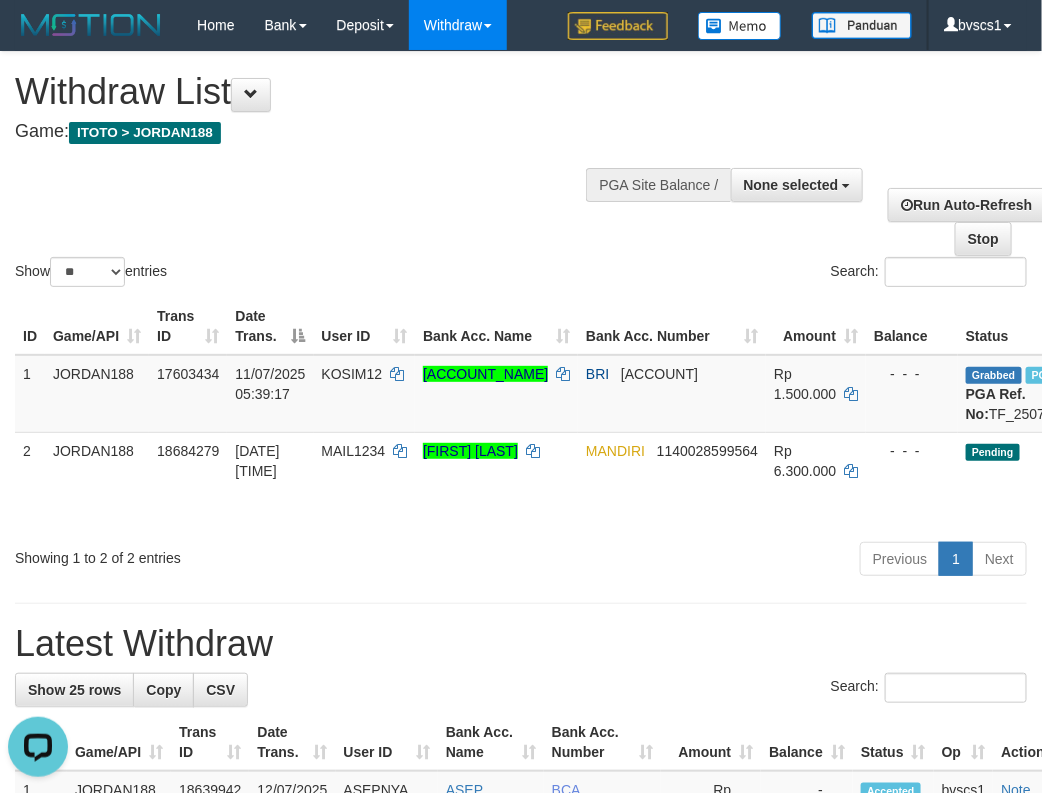 scroll, scrollTop: 0, scrollLeft: 0, axis: both 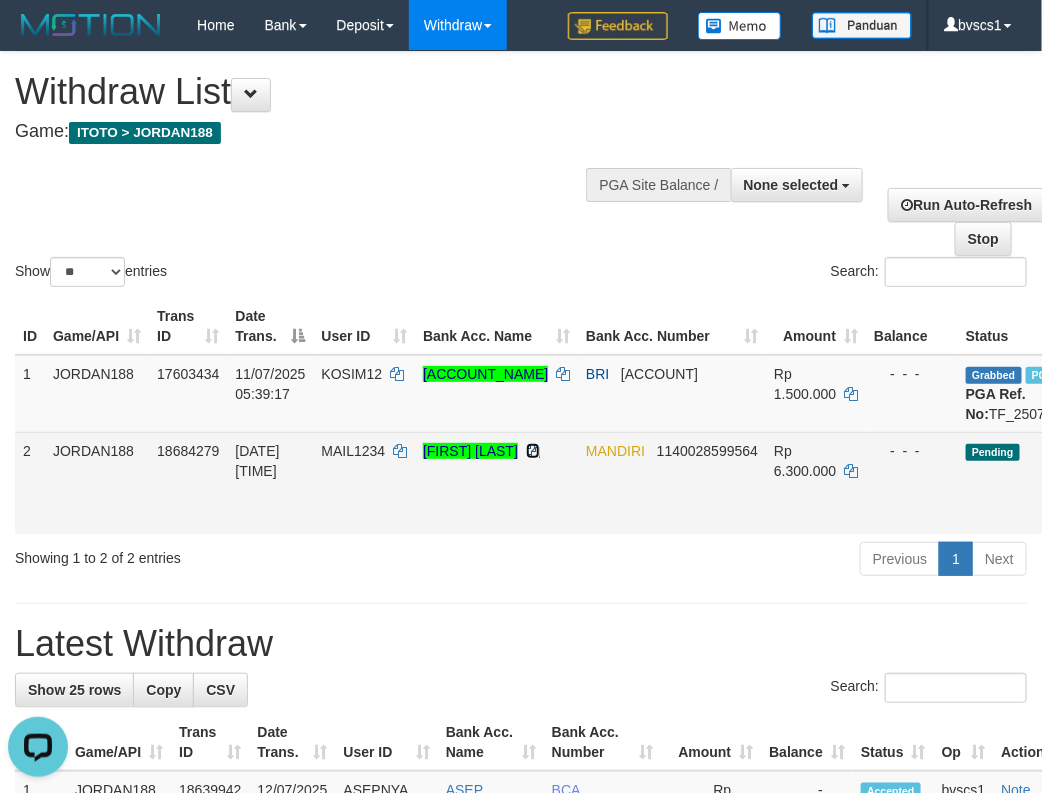 click at bounding box center (533, 451) 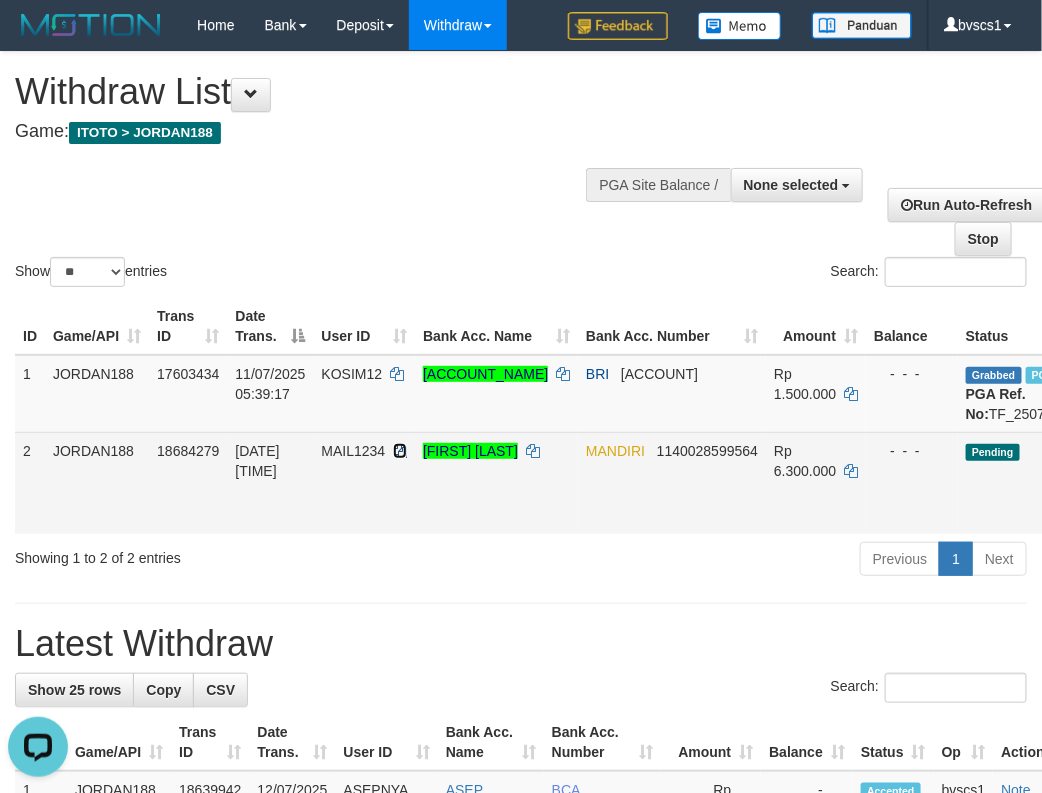 click at bounding box center (400, 451) 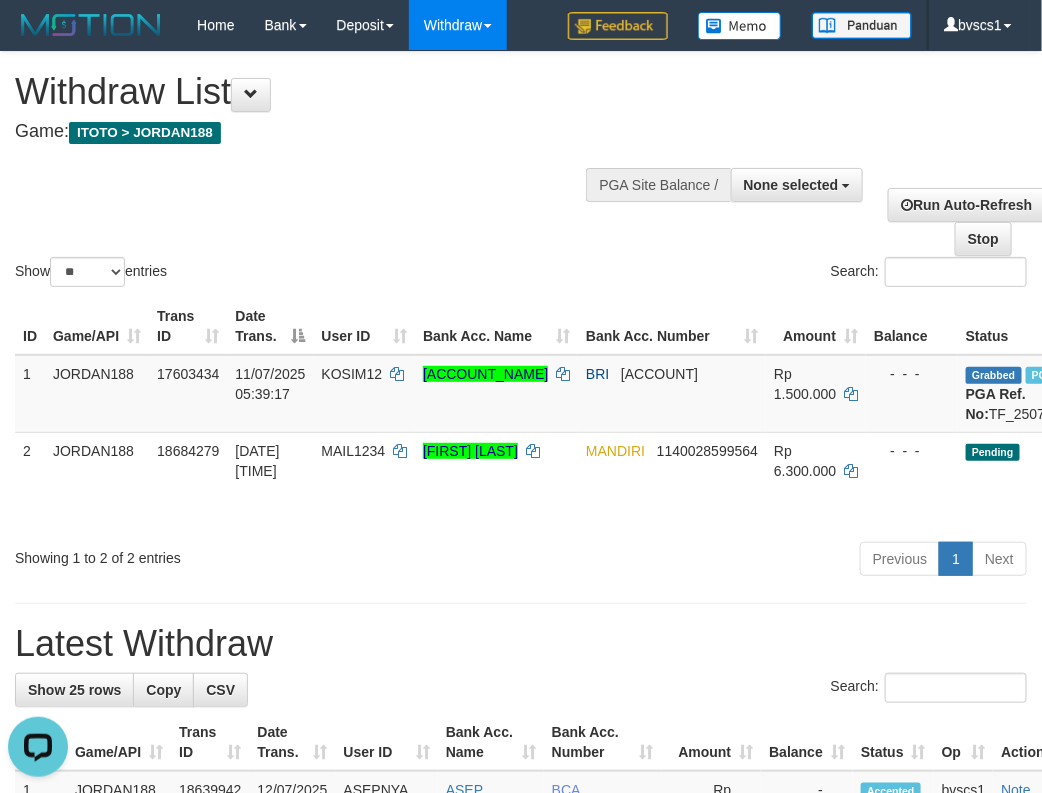 click on "Show  ** ** ** ***  entries Search:" at bounding box center [521, 171] 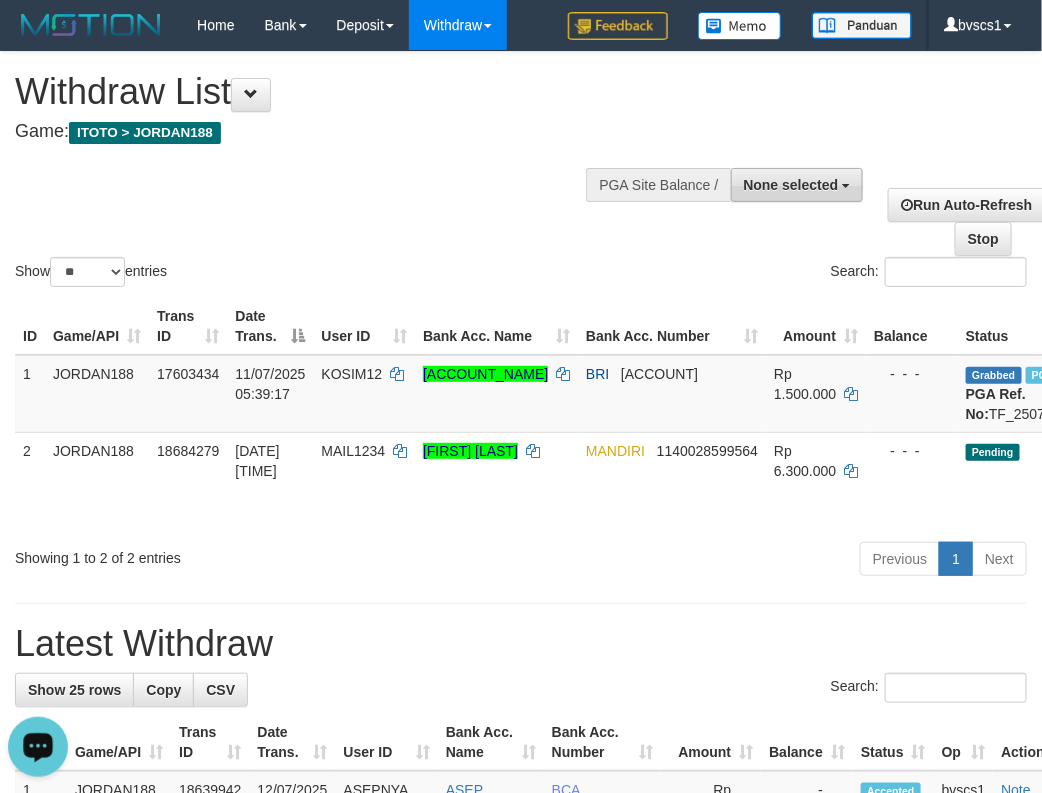 click on "None selected" at bounding box center [791, 185] 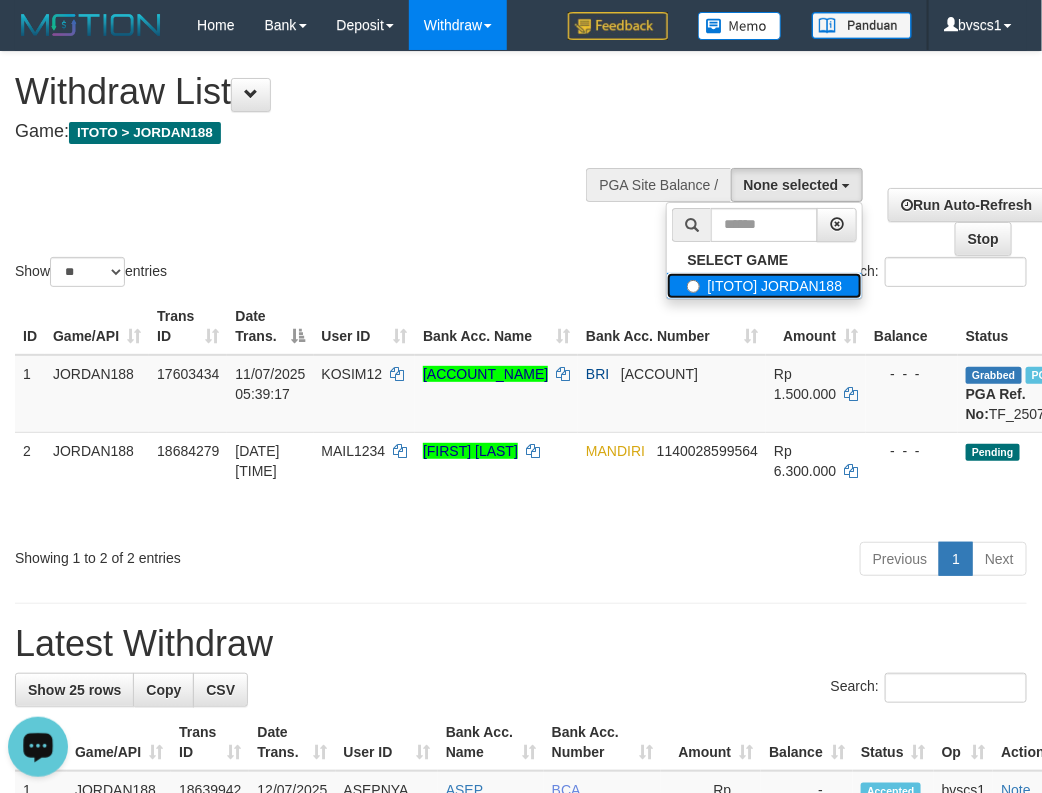 click on "[ITOTO] JORDAN188" at bounding box center (764, 286) 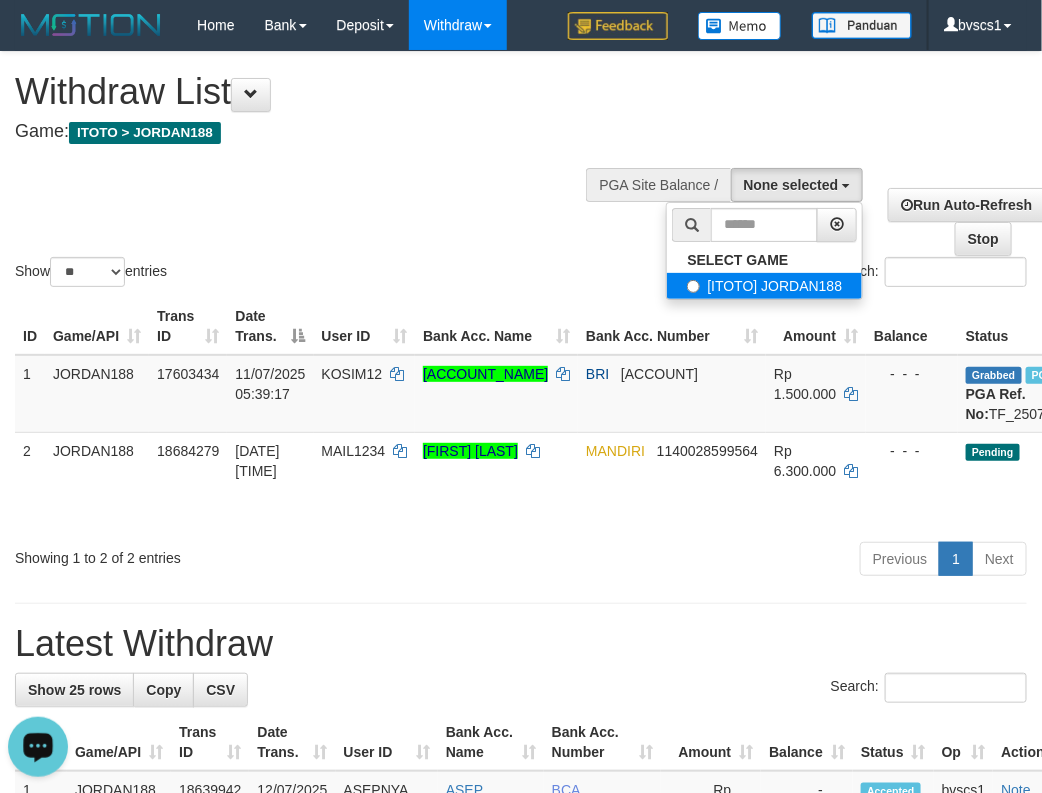 select on "****" 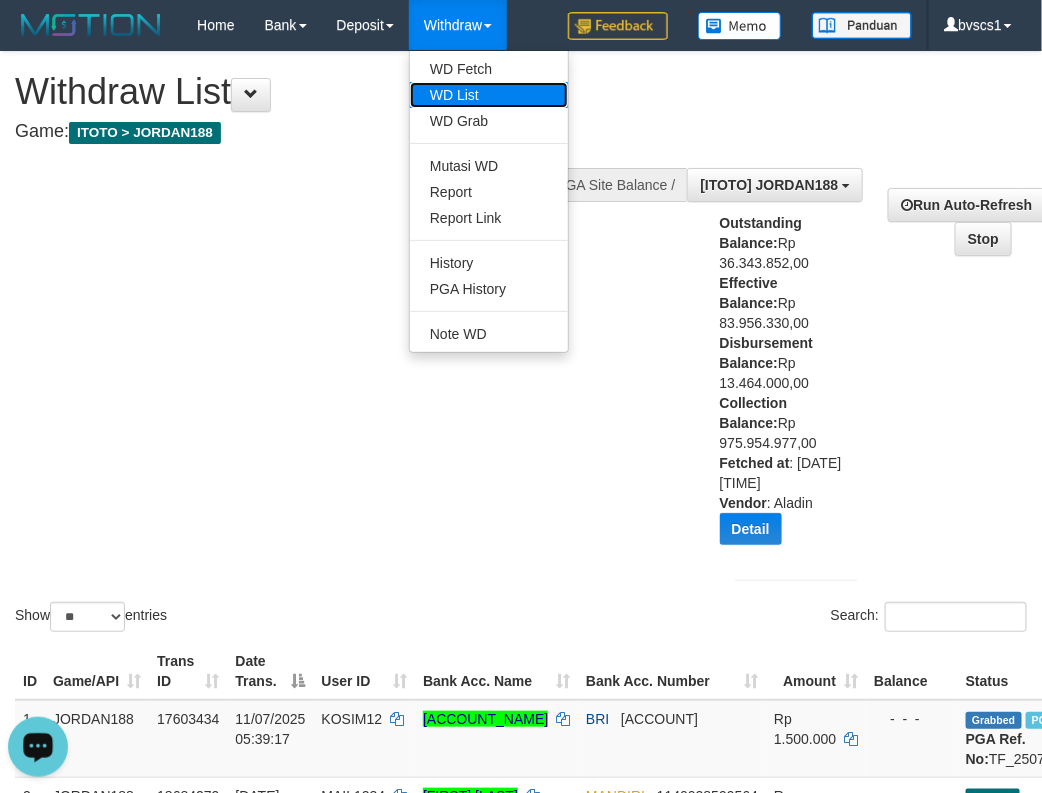 click on "WD List" at bounding box center [489, 95] 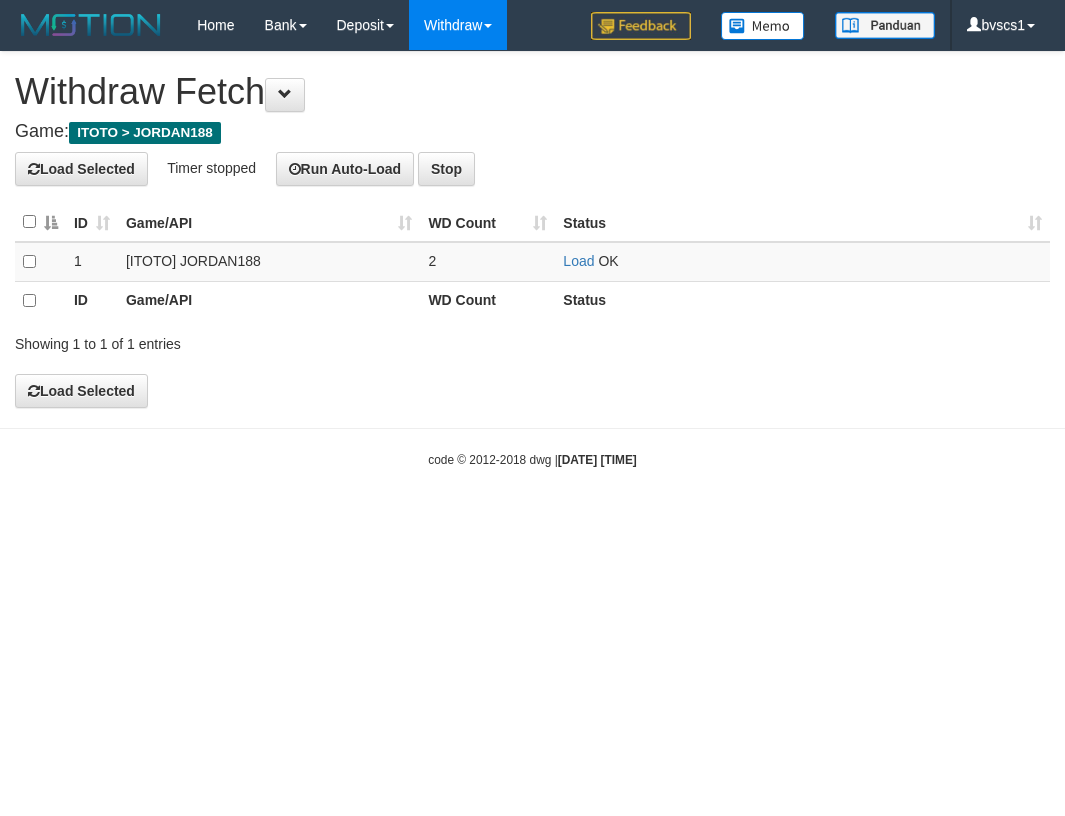 scroll, scrollTop: 0, scrollLeft: 0, axis: both 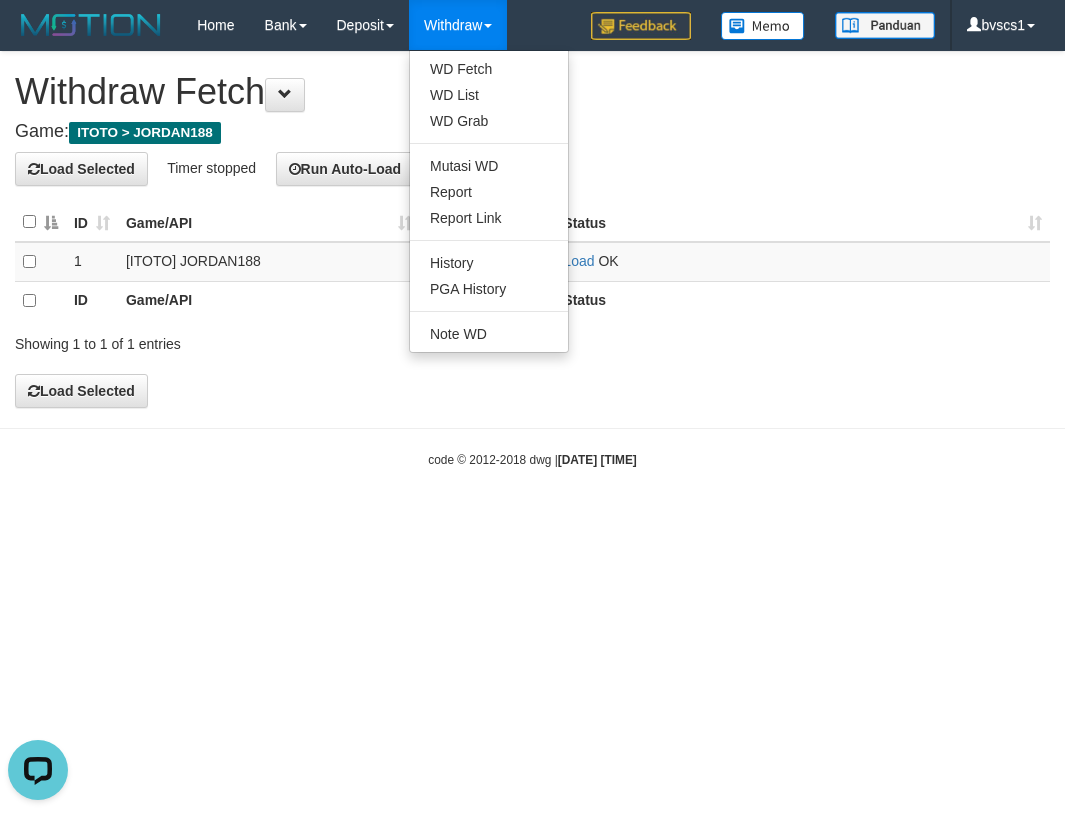 click on "Withdraw" at bounding box center [458, 25] 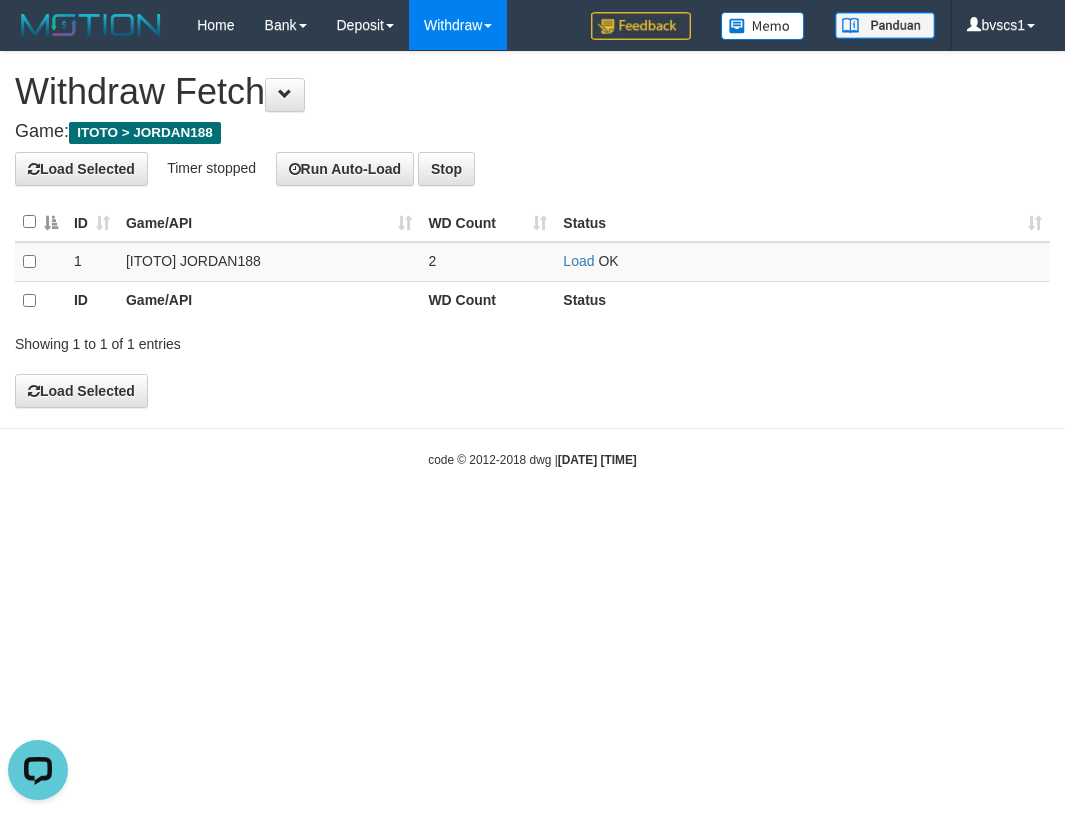 click on "Withdraw" at bounding box center [458, 25] 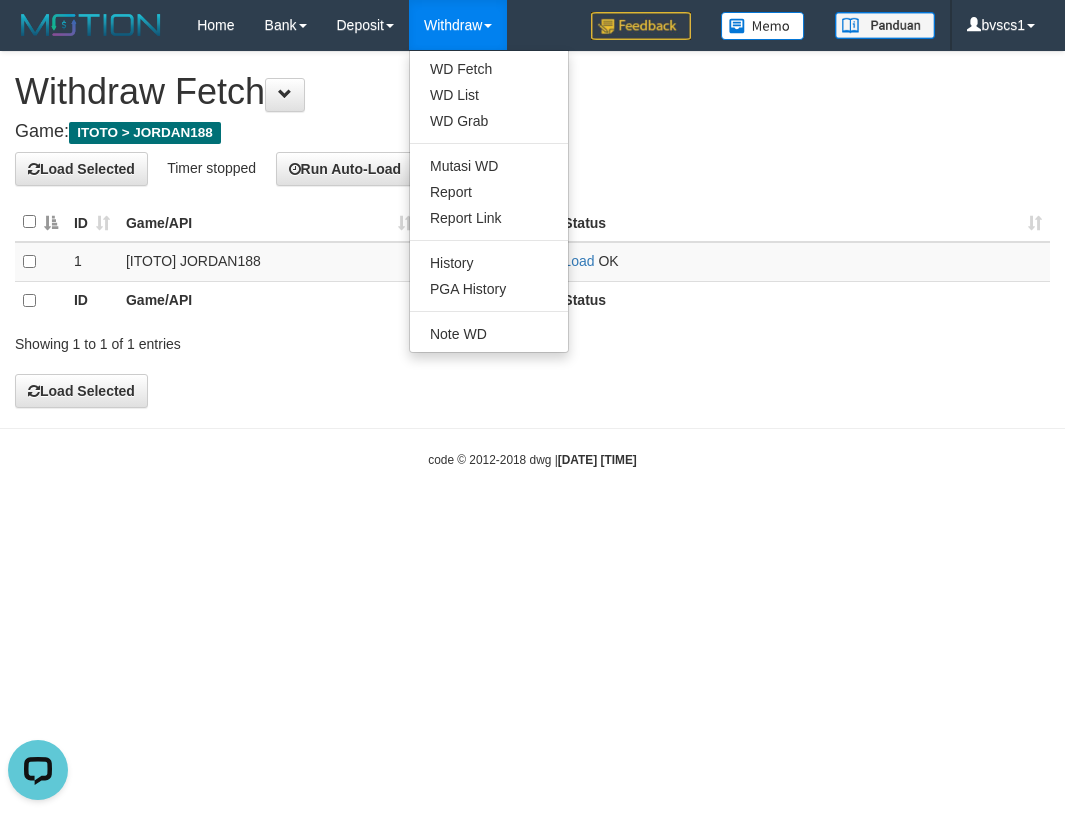 click on "Withdraw" at bounding box center [458, 25] 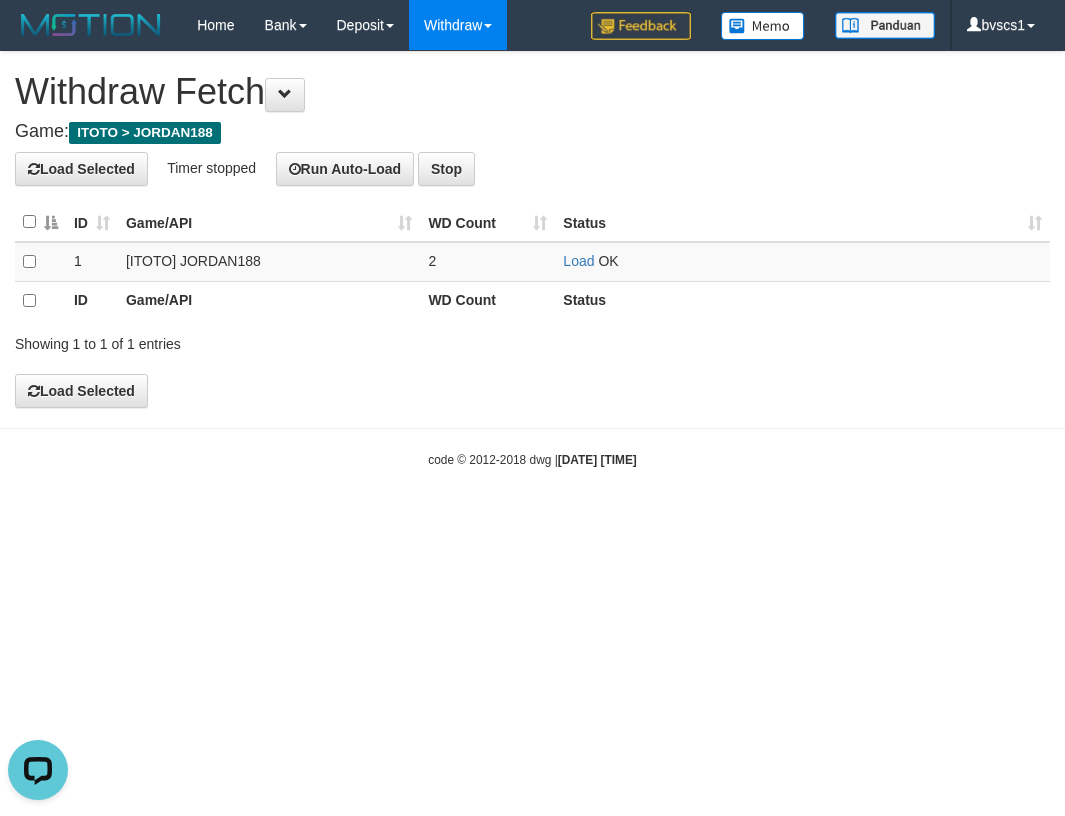 click on "Withdraw" at bounding box center (458, 25) 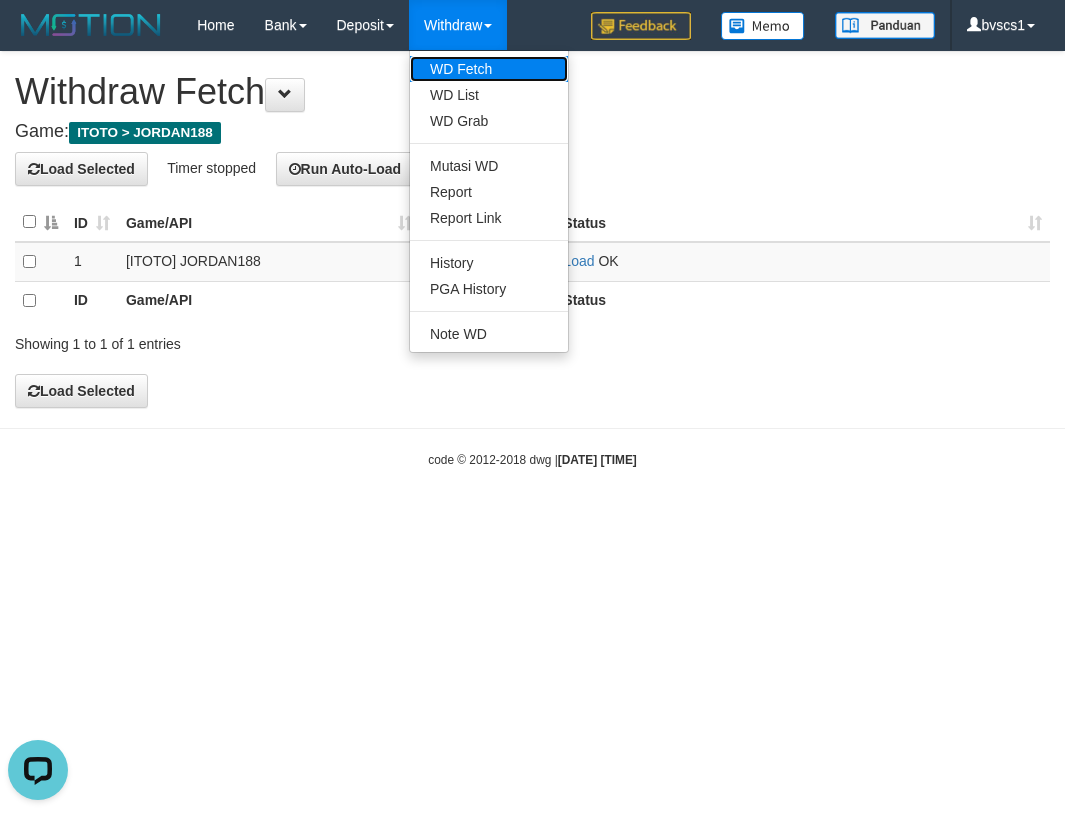 click on "WD Fetch" at bounding box center [489, 69] 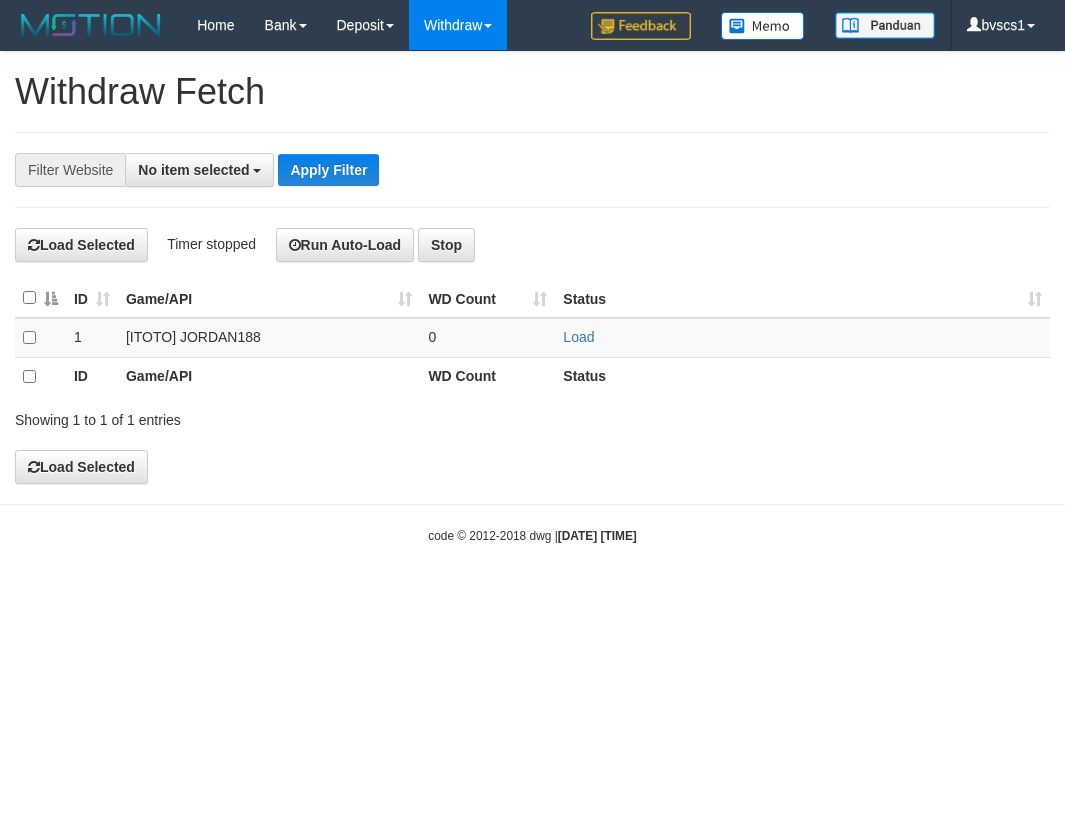 scroll, scrollTop: 0, scrollLeft: 0, axis: both 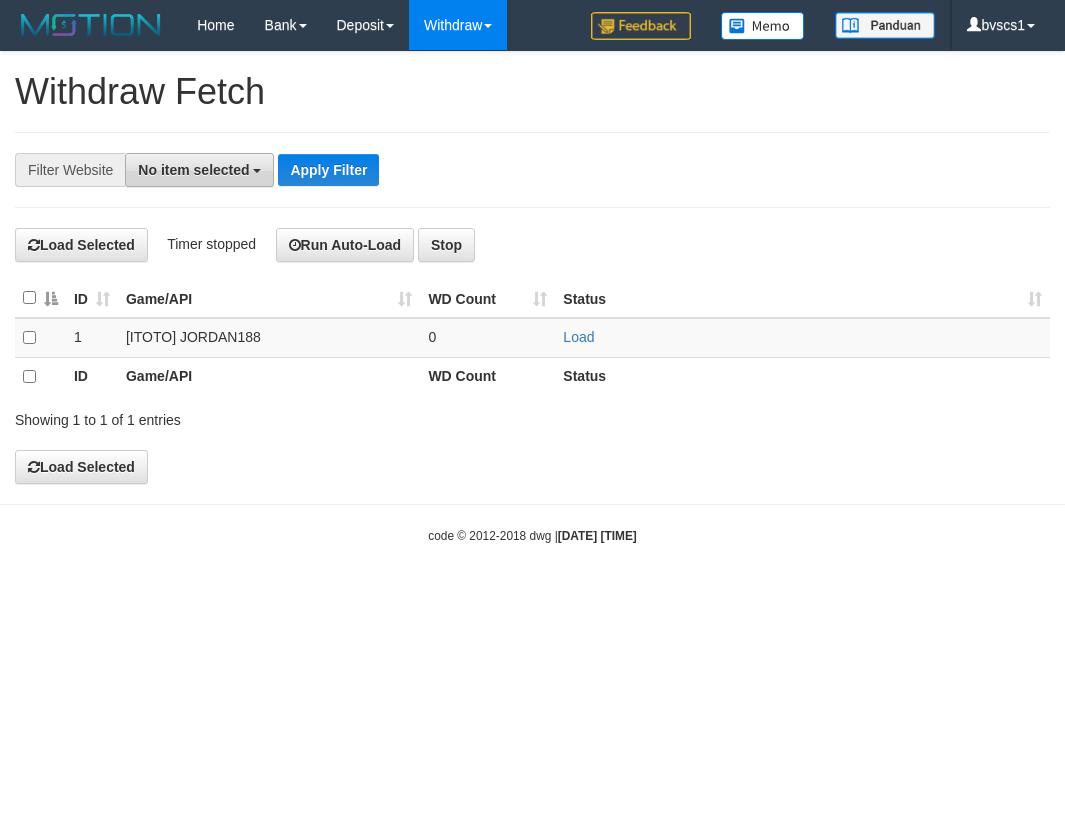 click on "No item selected" at bounding box center (199, 170) 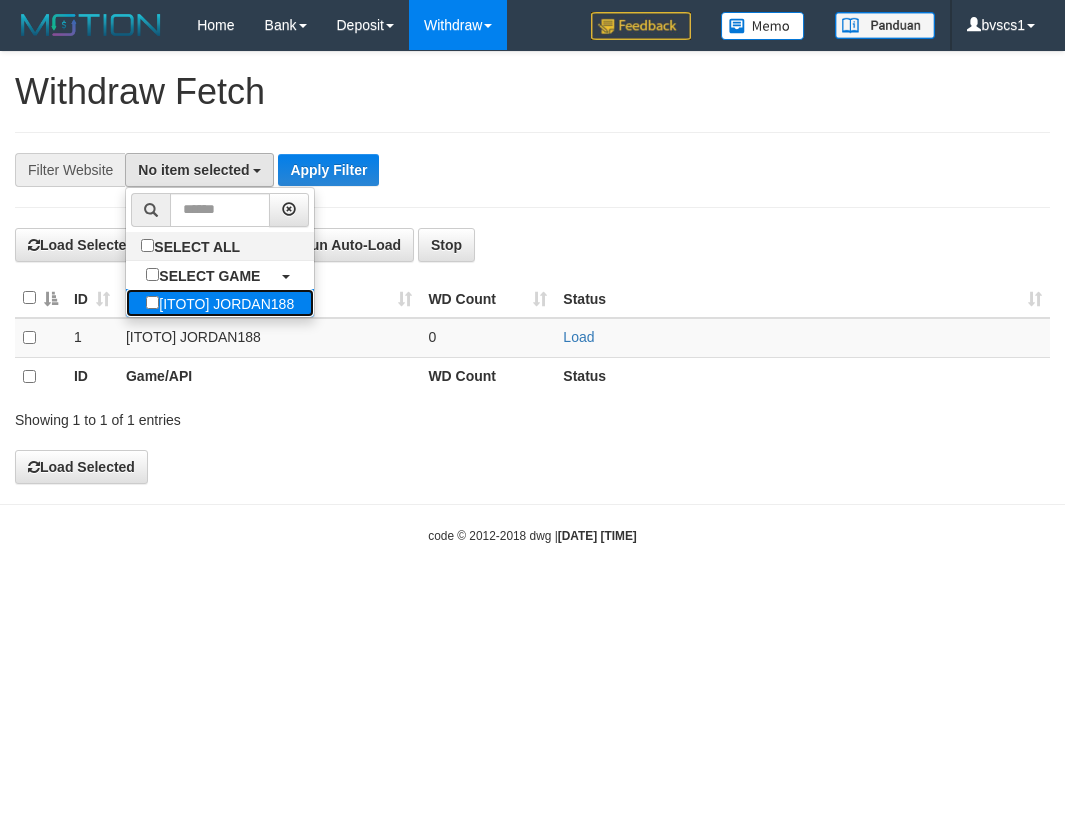 click on "[ITOTO] JORDAN188" at bounding box center [220, 303] 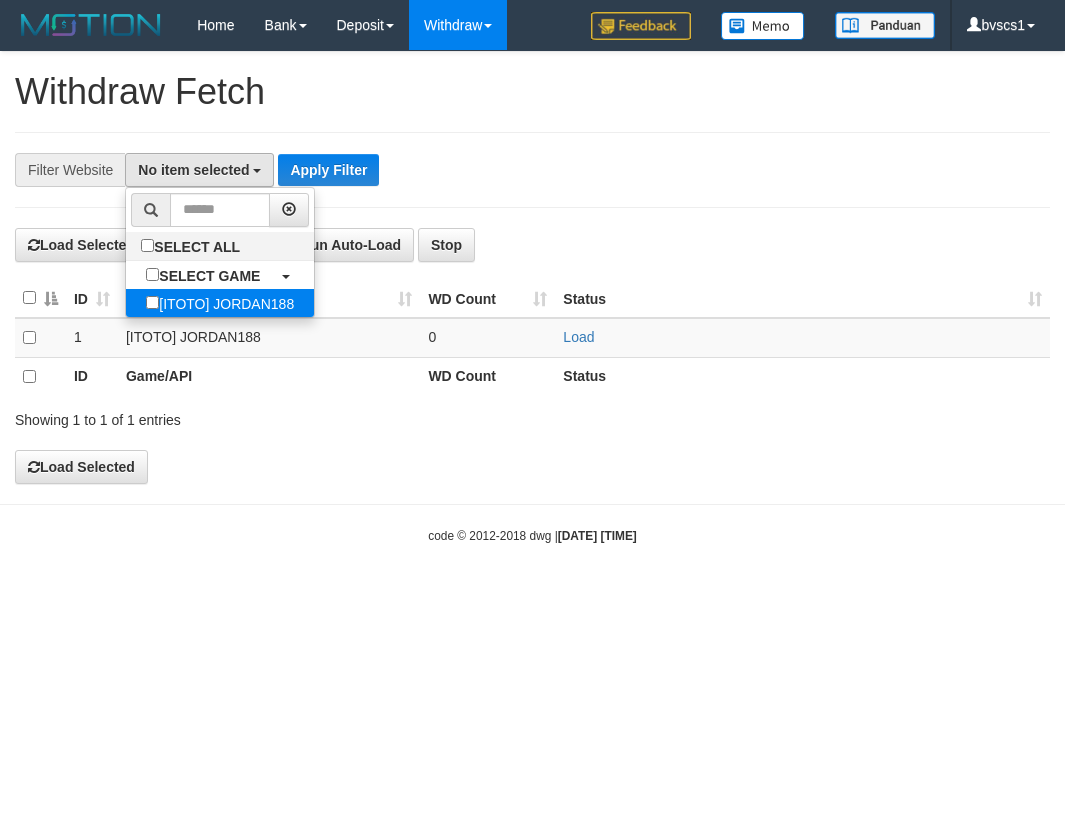 select on "****" 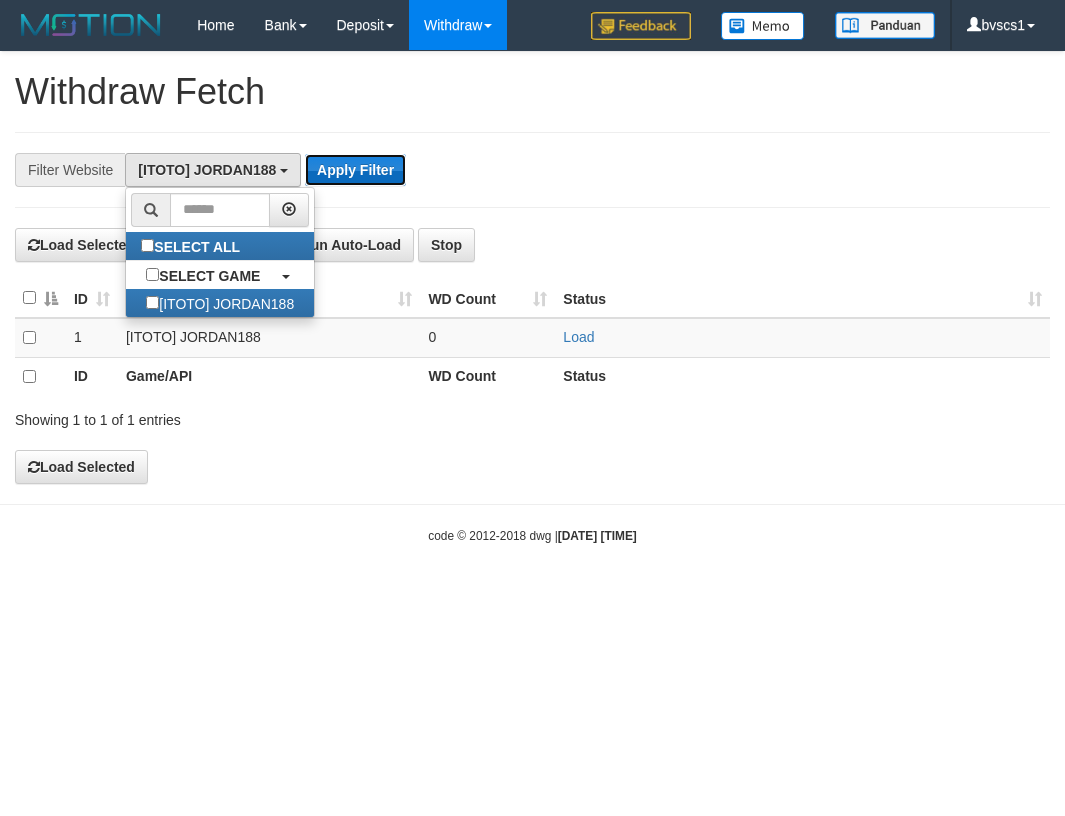 click on "Apply Filter" at bounding box center [355, 170] 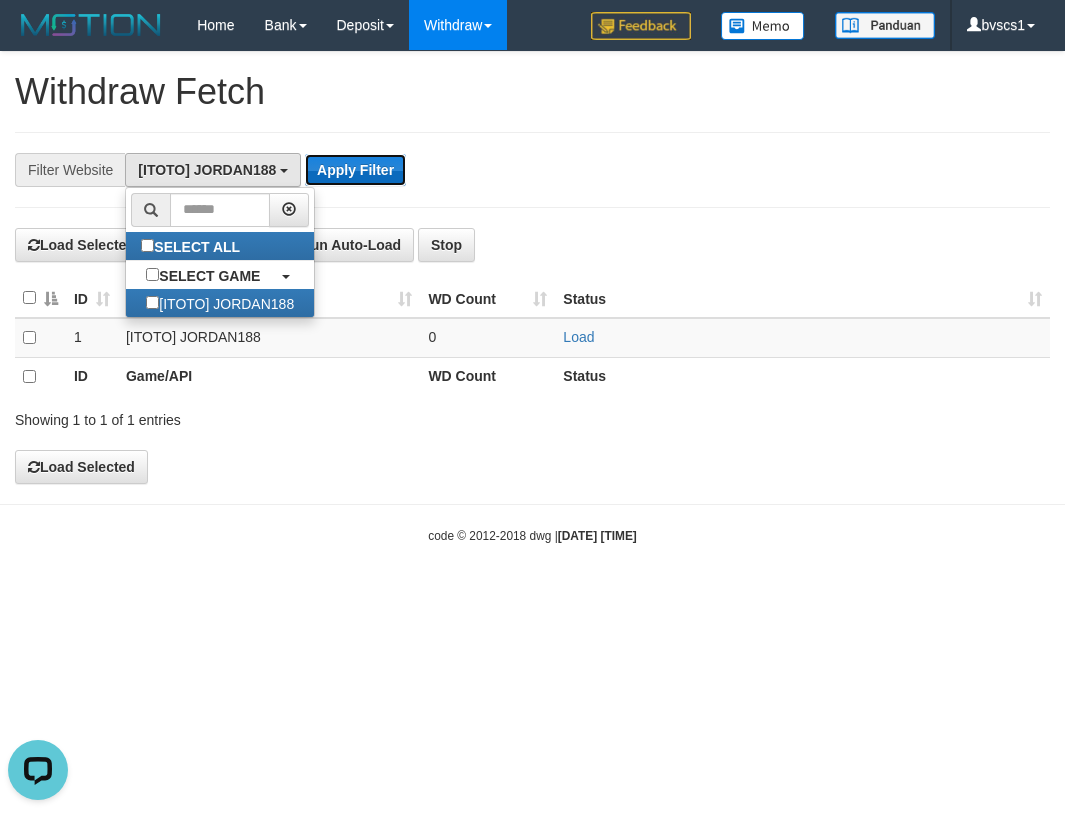 scroll, scrollTop: 0, scrollLeft: 0, axis: both 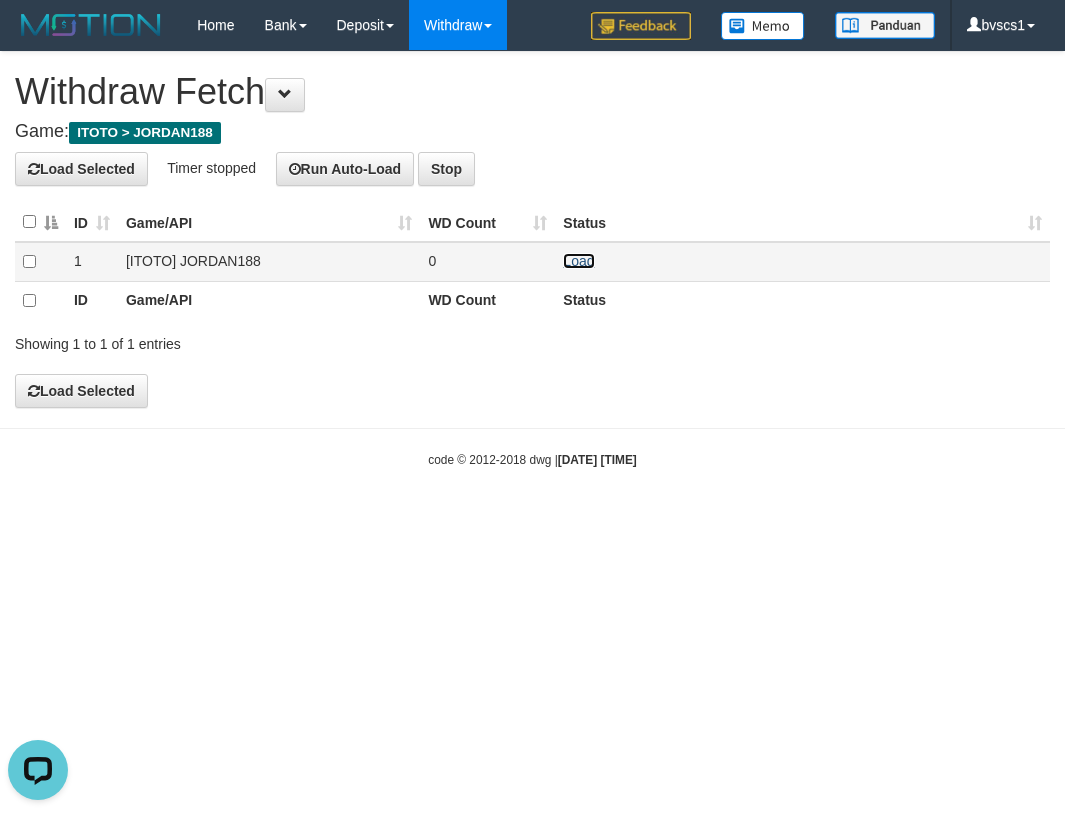 click on "Load" at bounding box center (578, 261) 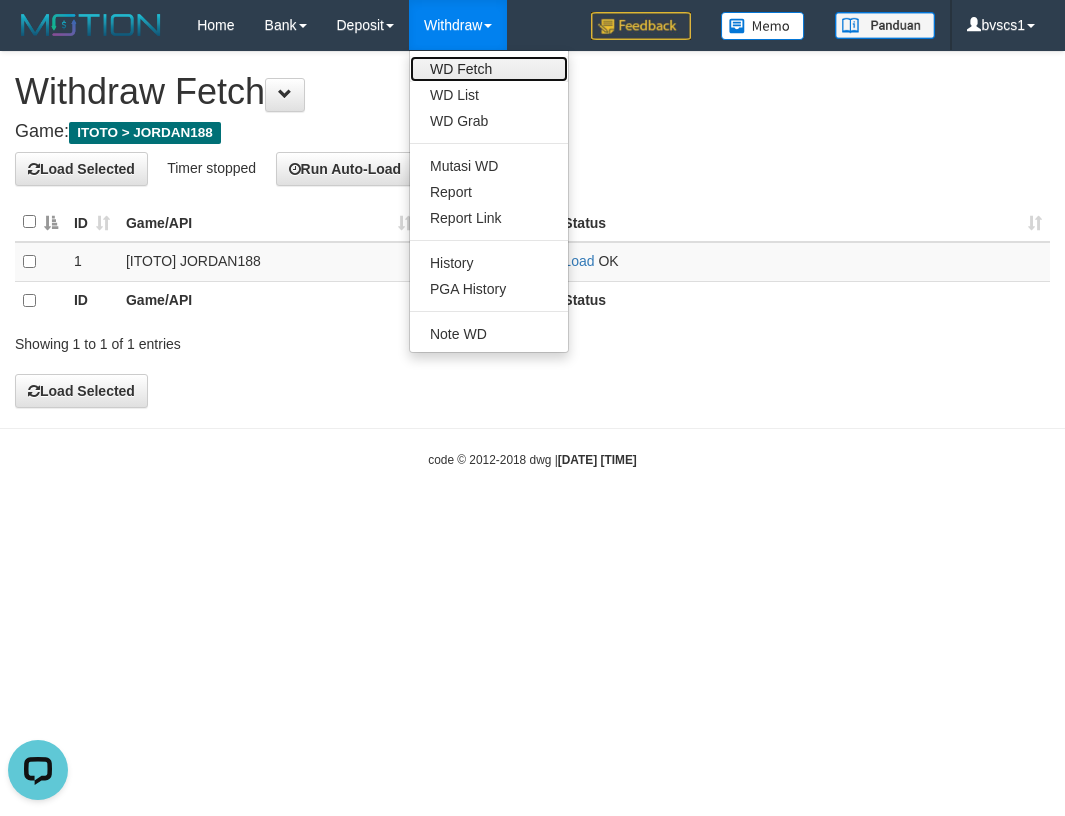click on "WD Fetch" at bounding box center (489, 69) 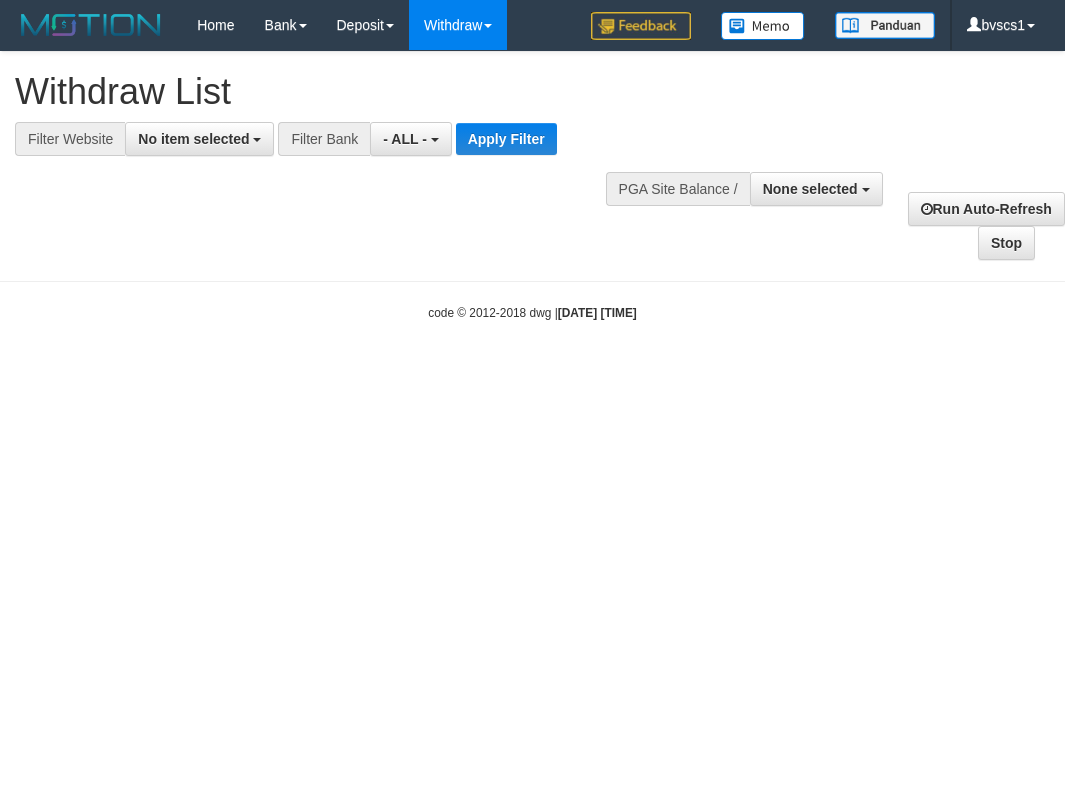 select 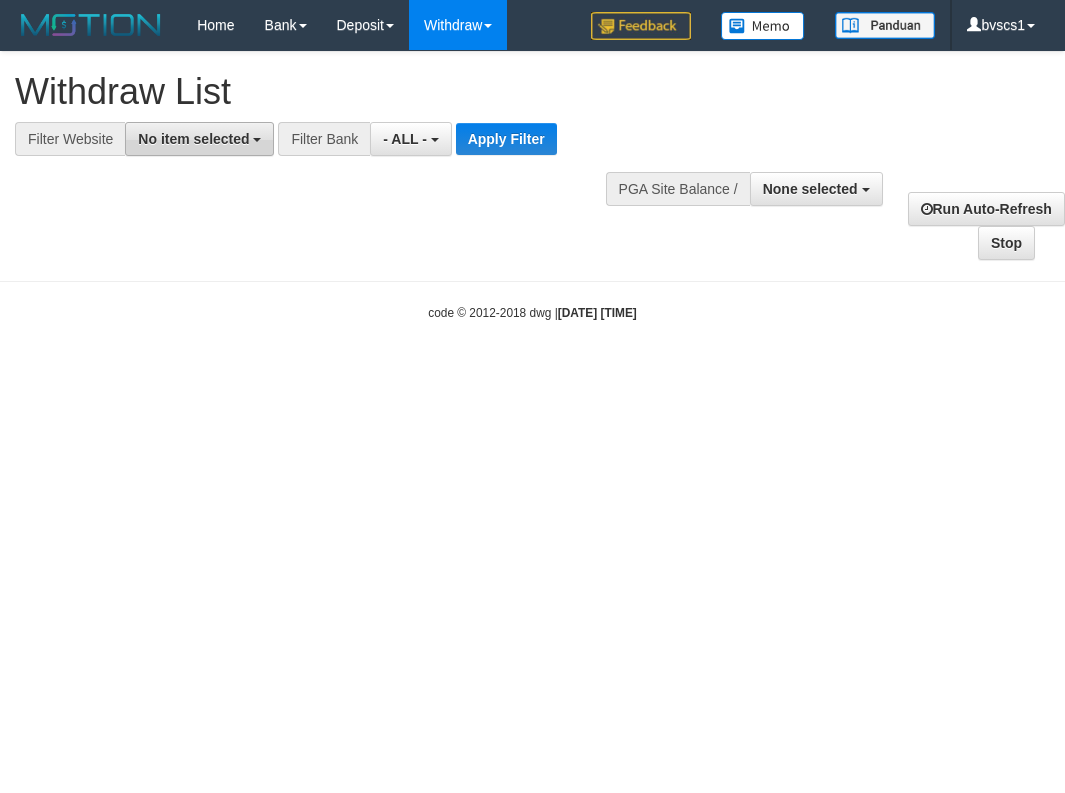 click on "No item selected" at bounding box center (199, 139) 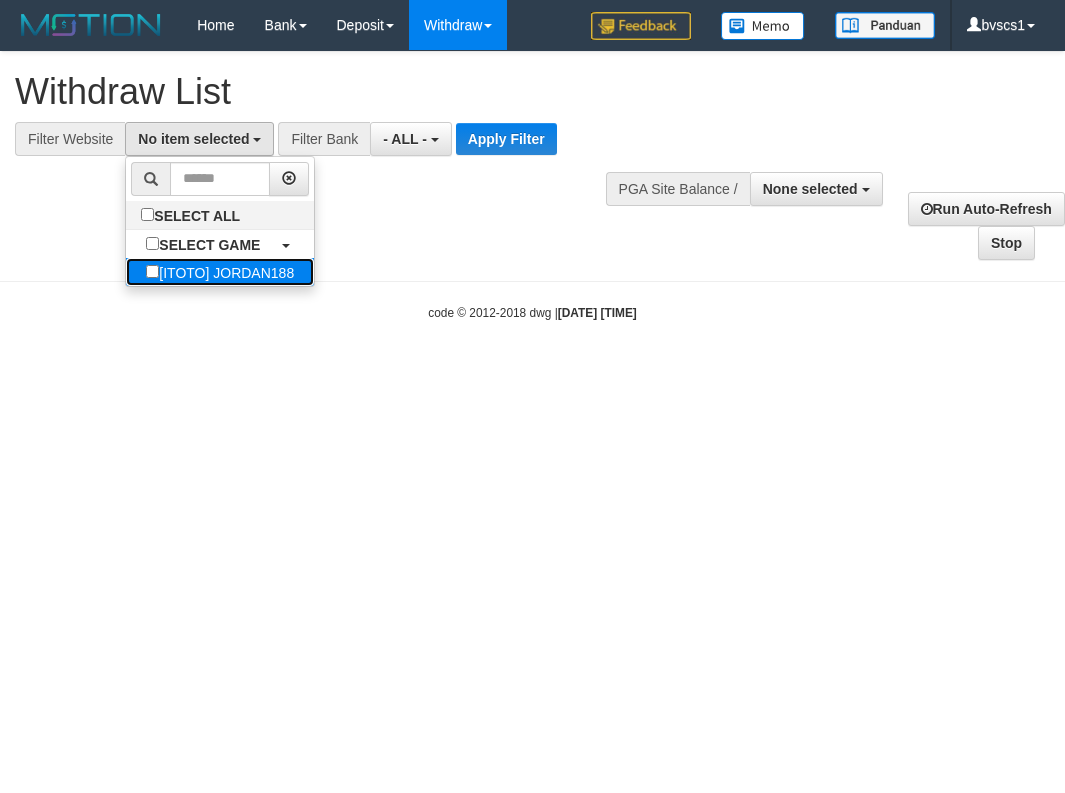 click on "[ITOTO] JORDAN188" at bounding box center (220, 272) 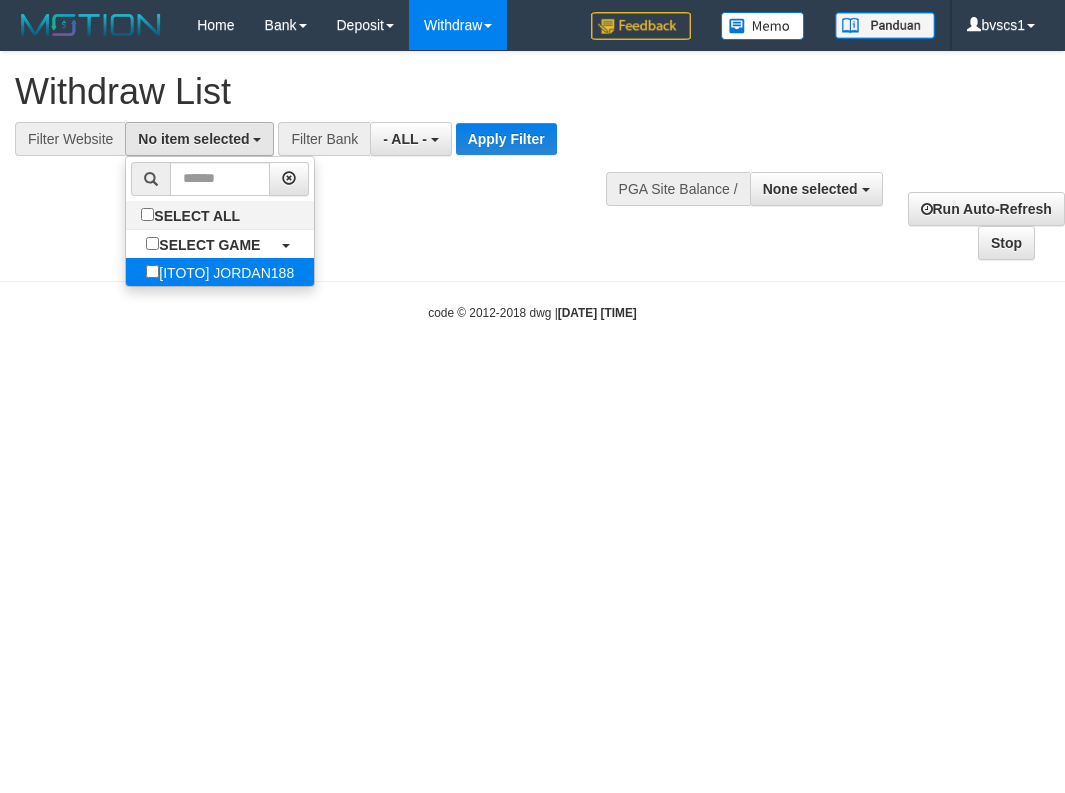 select on "****" 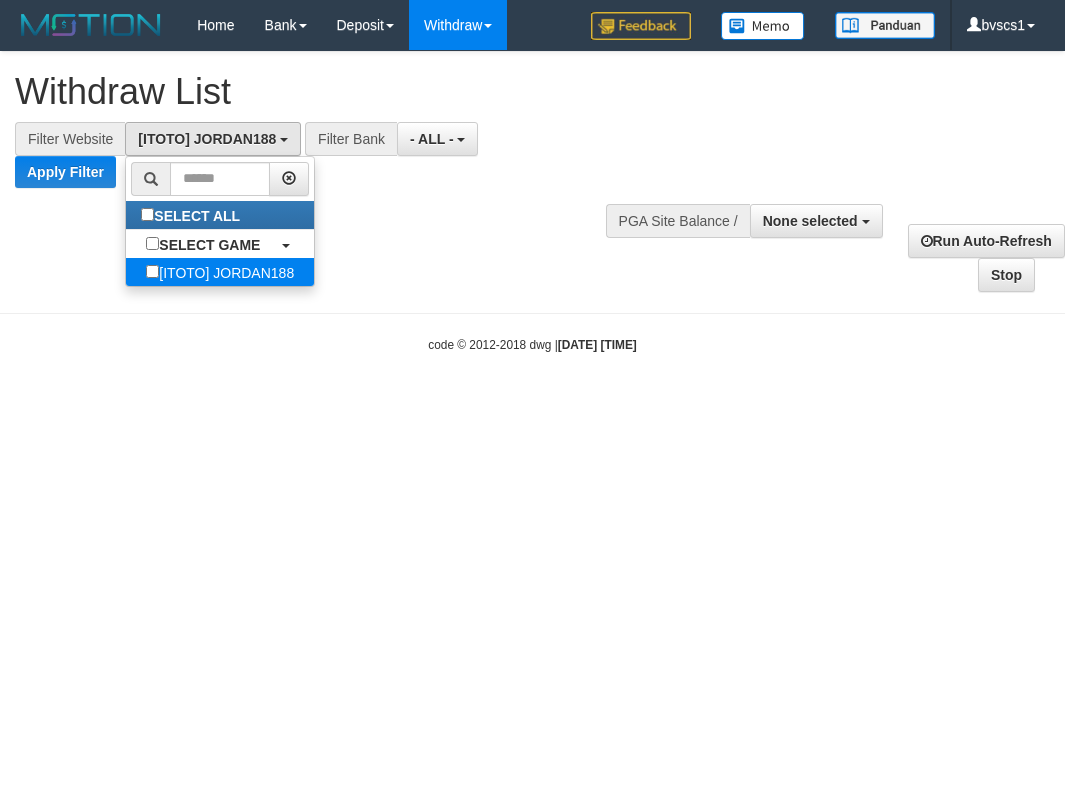 scroll, scrollTop: 18, scrollLeft: 0, axis: vertical 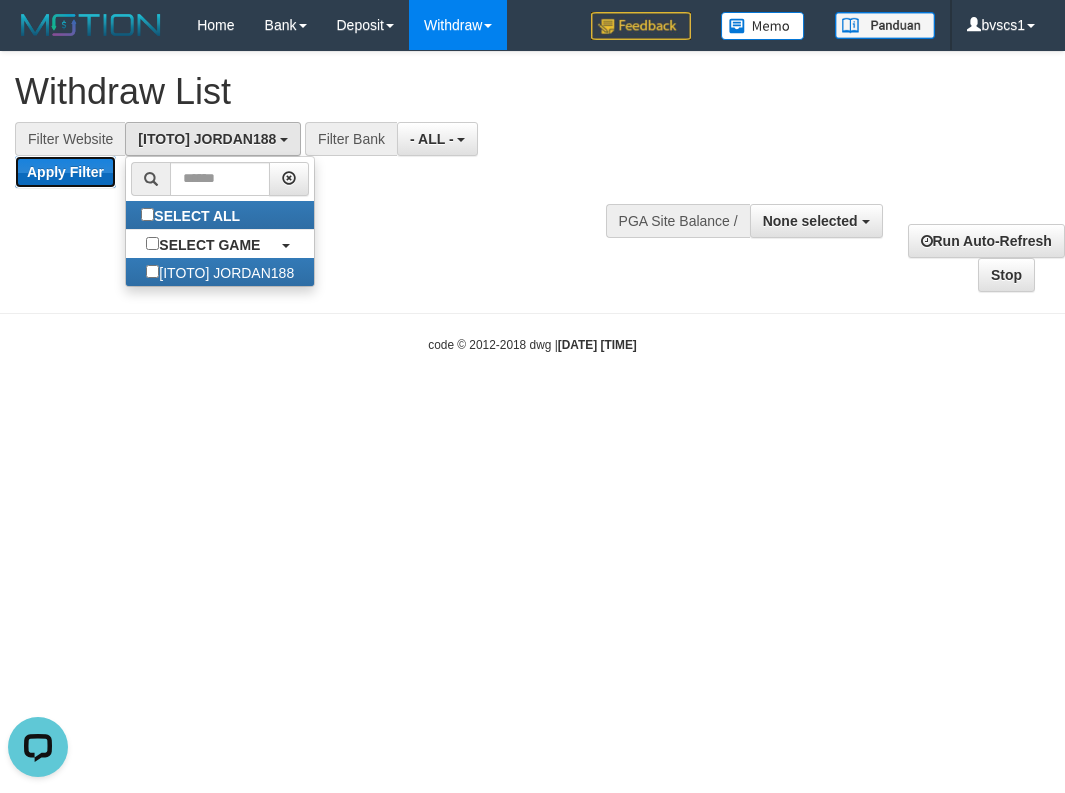 click on "Apply Filter" at bounding box center [65, 172] 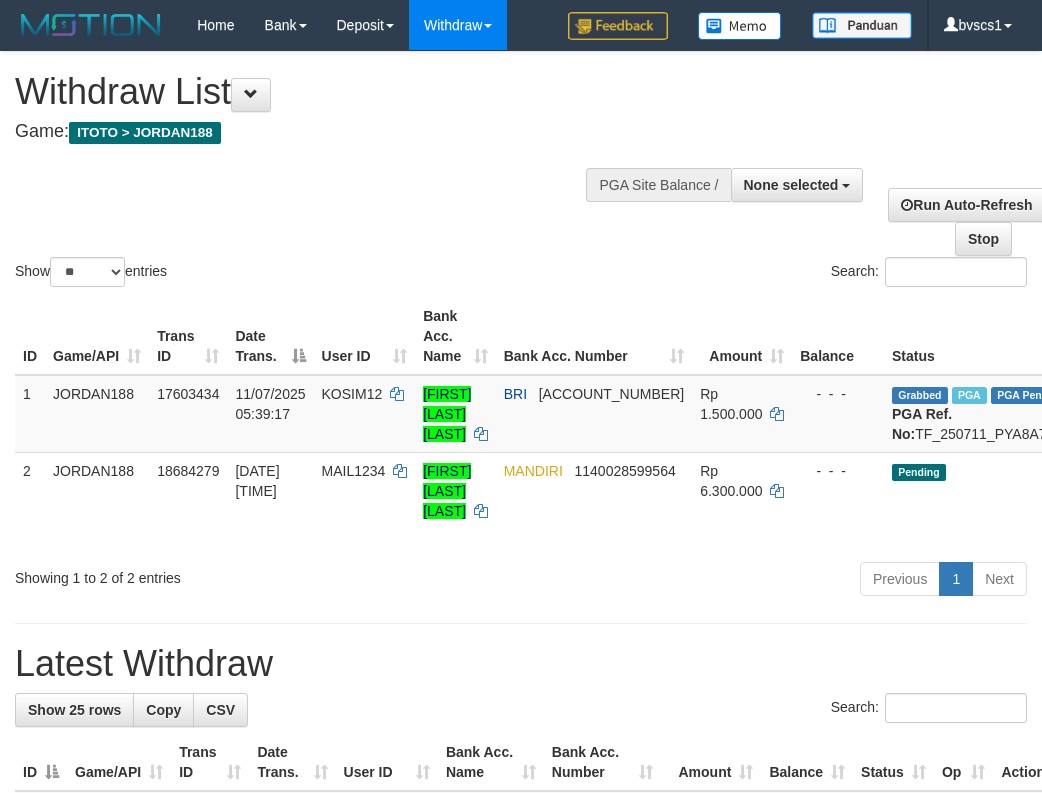 select 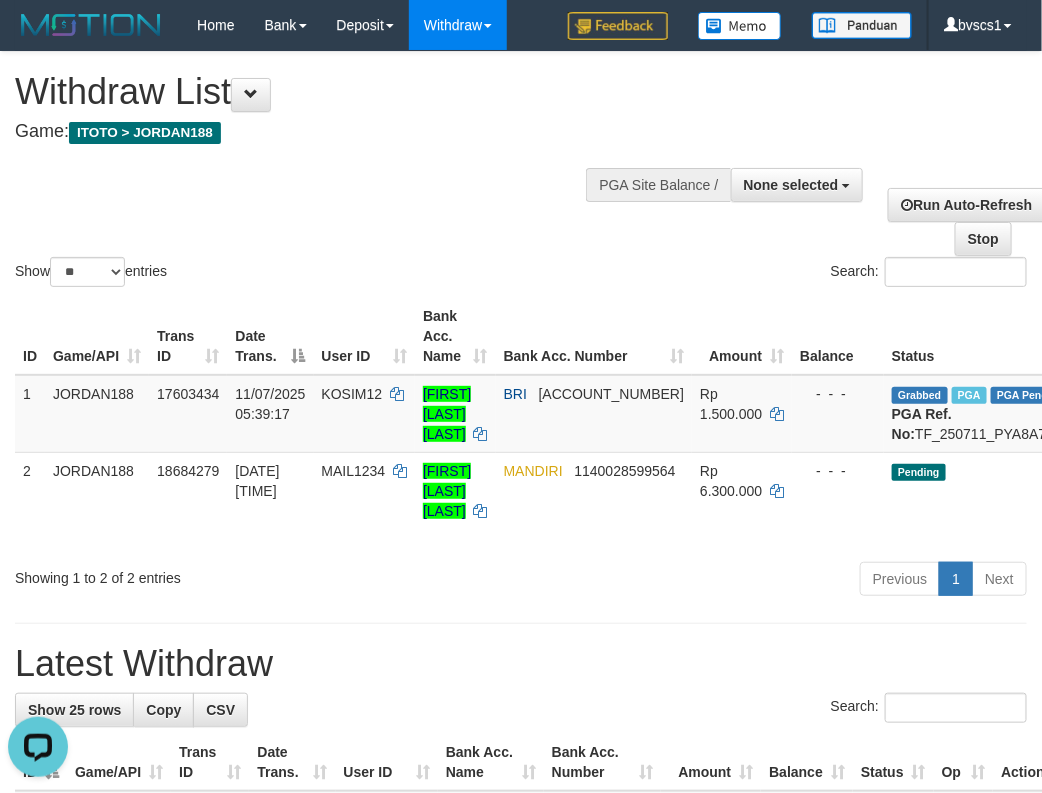 scroll, scrollTop: 0, scrollLeft: 0, axis: both 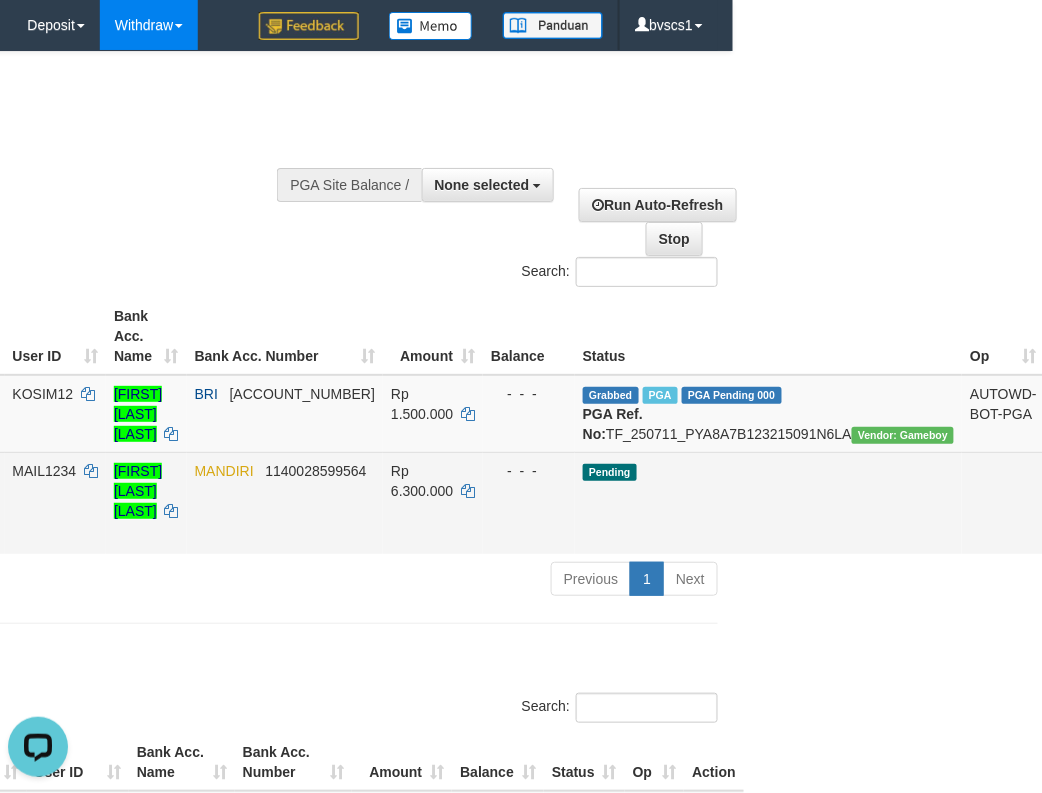 click on "Allow Grab   ·    Reject Send PGA     ·    Note" at bounding box center [1094, 503] 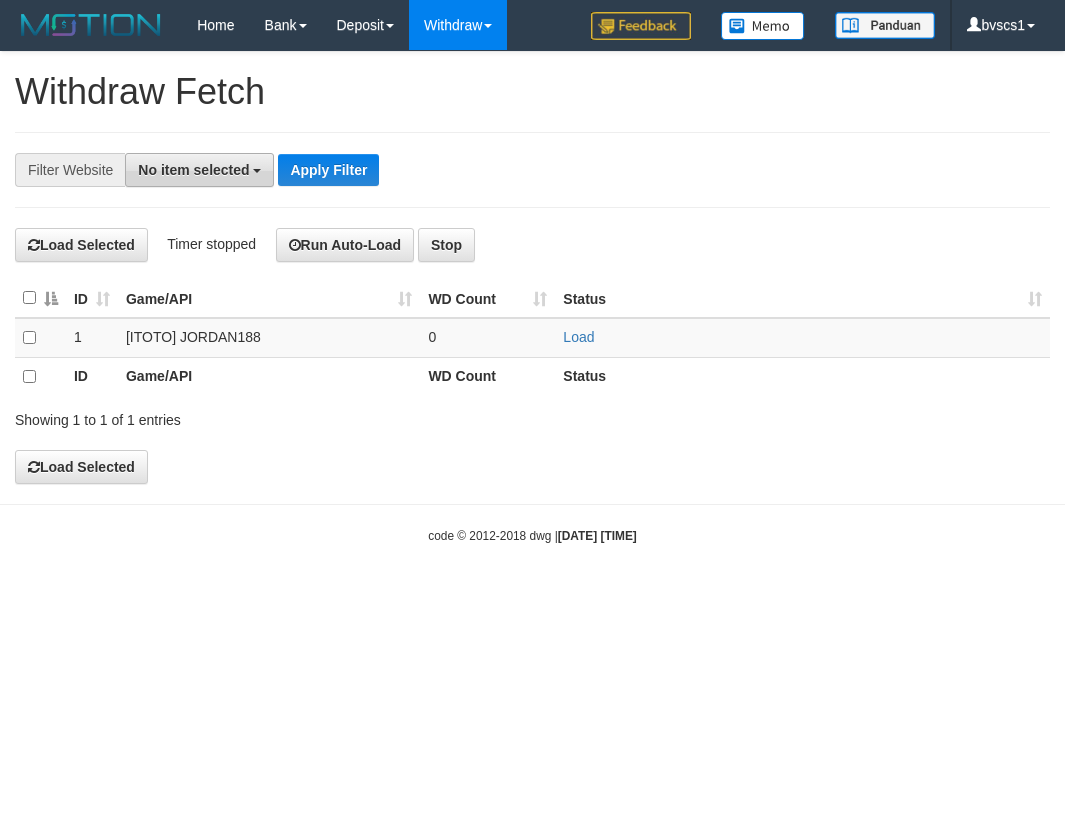 scroll, scrollTop: 0, scrollLeft: 0, axis: both 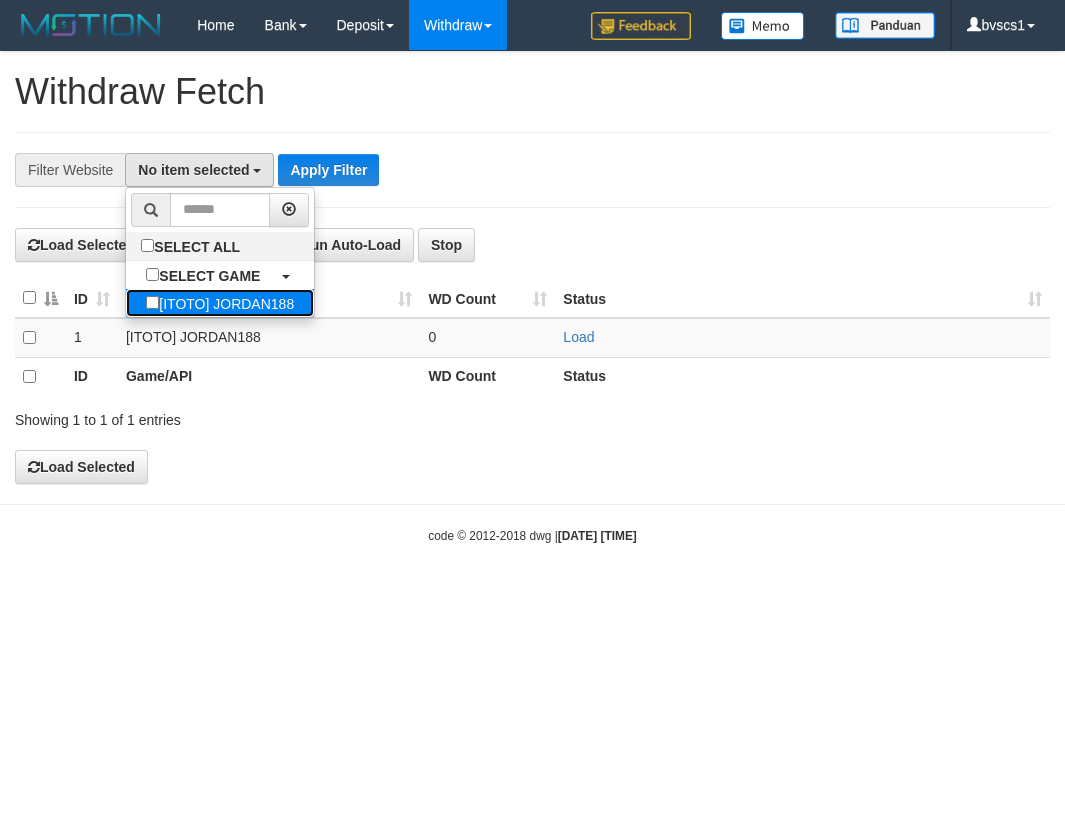 click on "[ITOTO] JORDAN188" at bounding box center (220, 303) 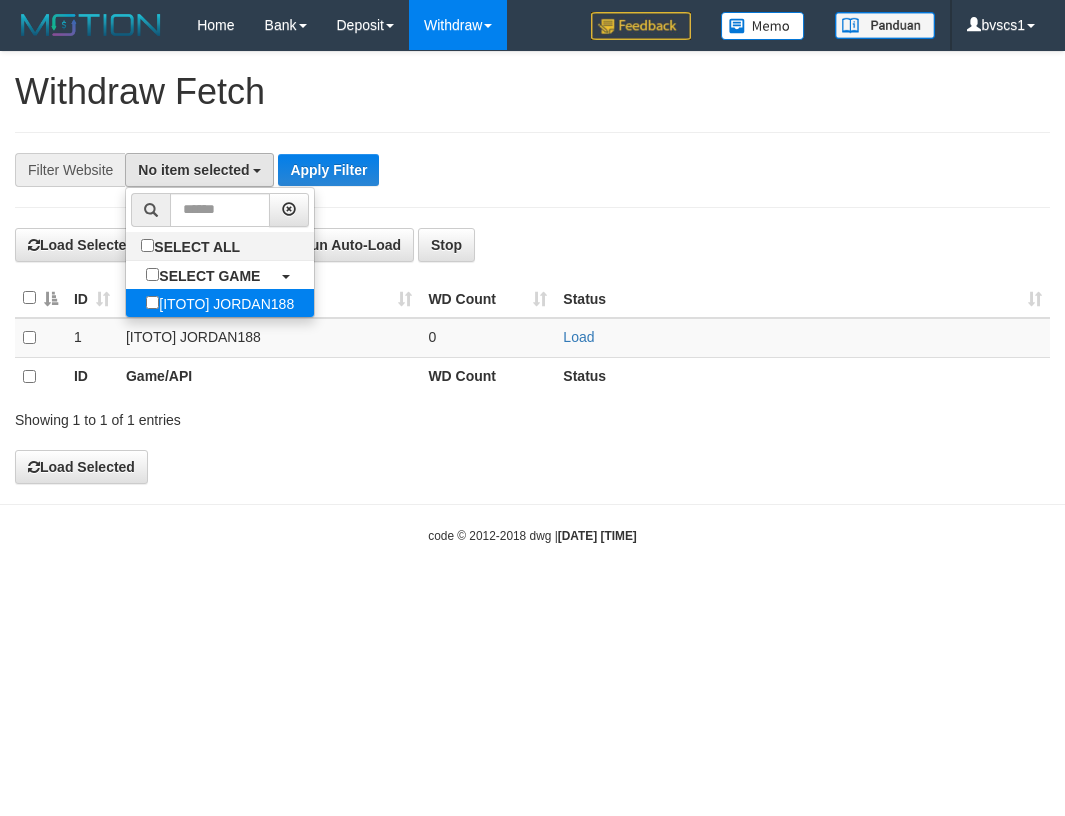 select on "****" 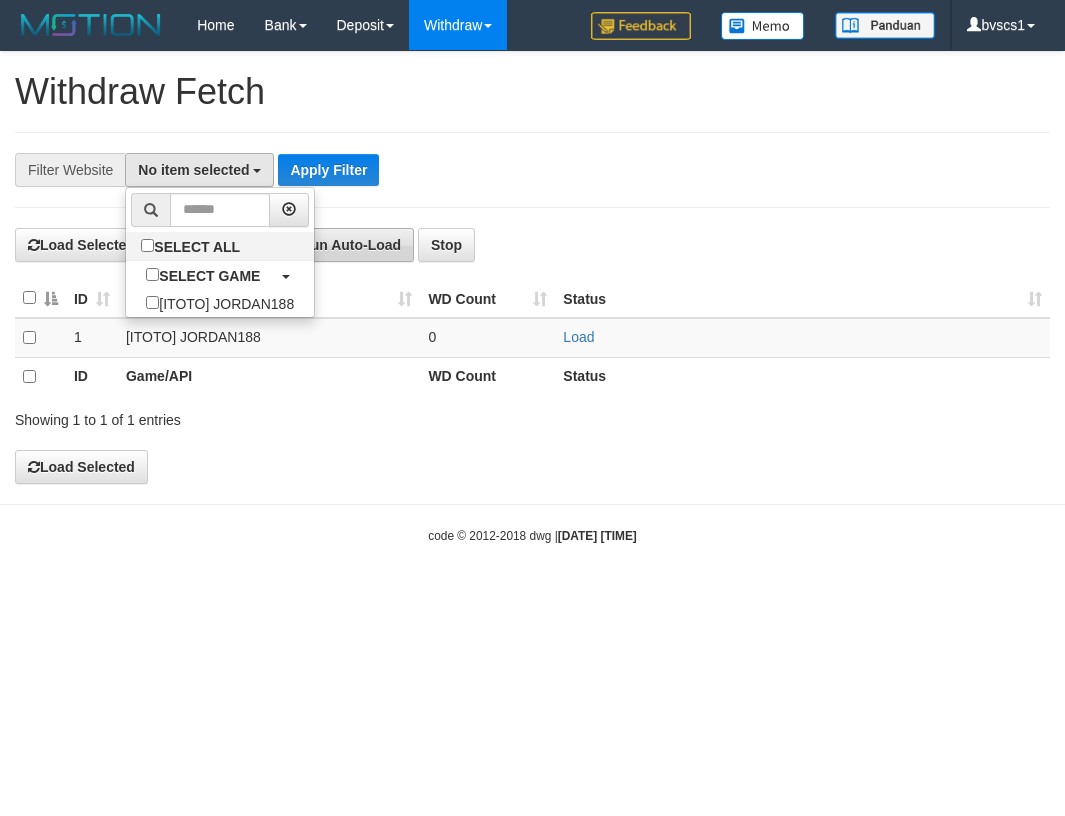 scroll, scrollTop: 18, scrollLeft: 0, axis: vertical 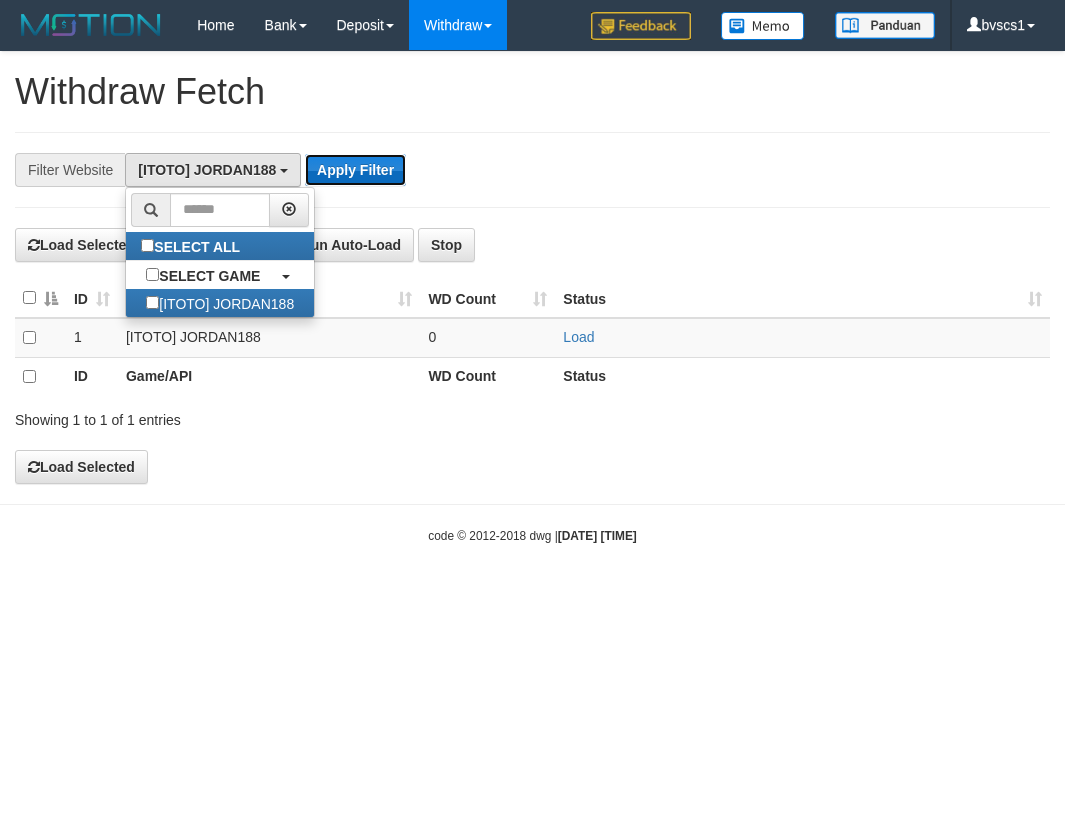 click on "Apply Filter" at bounding box center [355, 170] 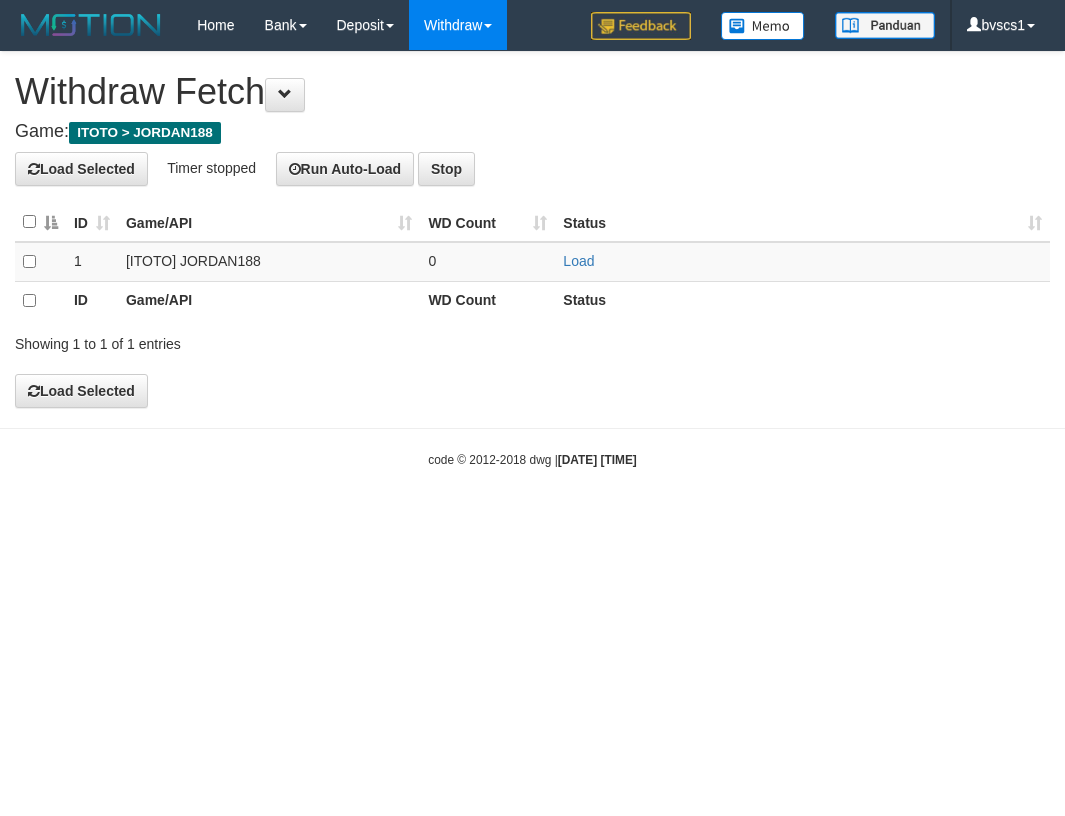 scroll, scrollTop: 0, scrollLeft: 0, axis: both 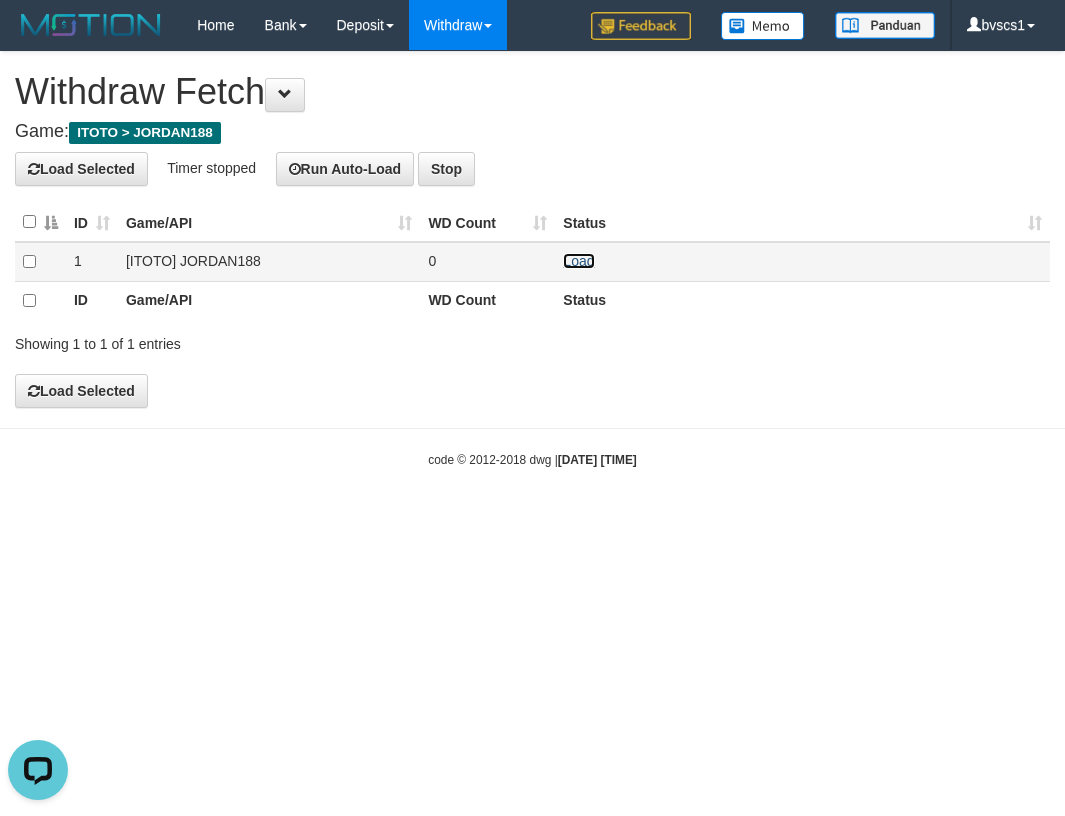 click on "Load" at bounding box center [578, 261] 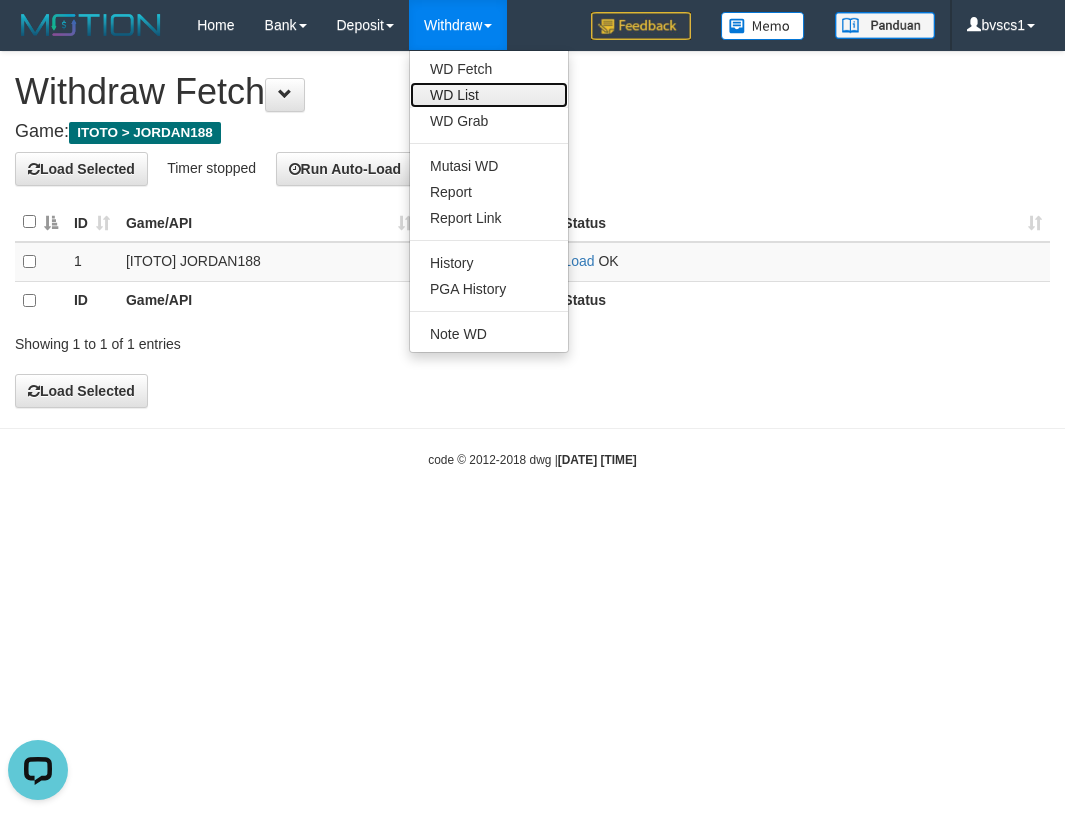 click on "WD List" at bounding box center (489, 95) 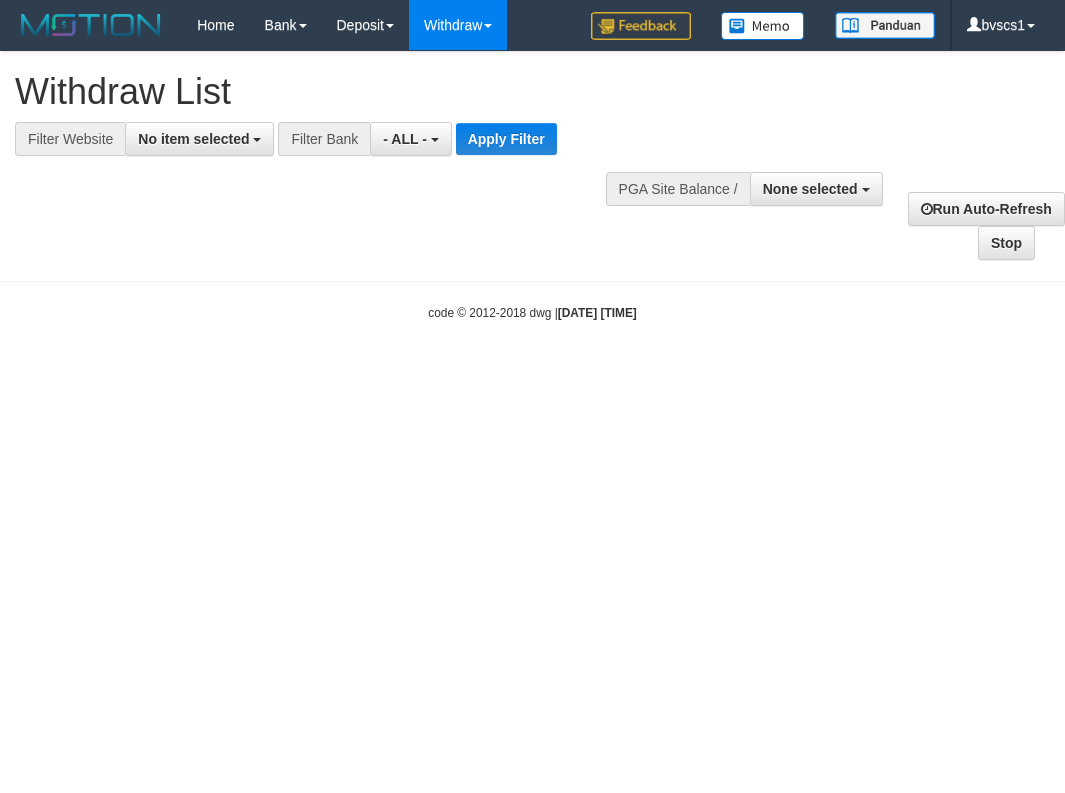 select 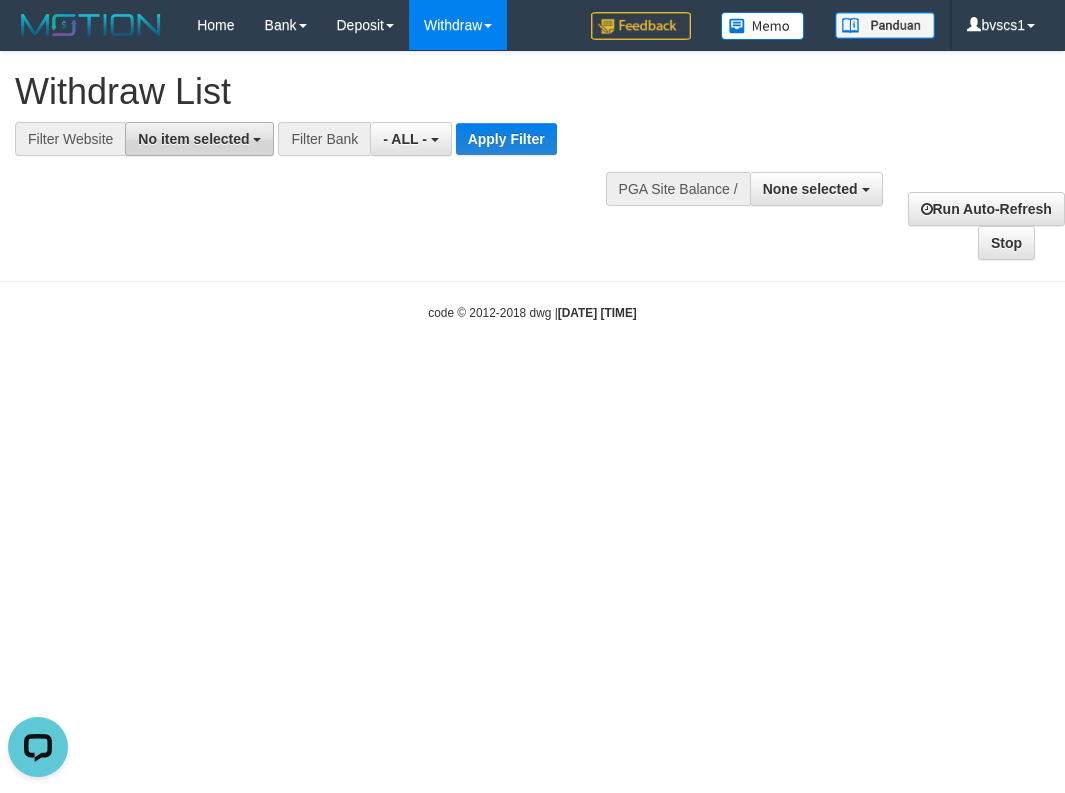 scroll, scrollTop: 0, scrollLeft: 0, axis: both 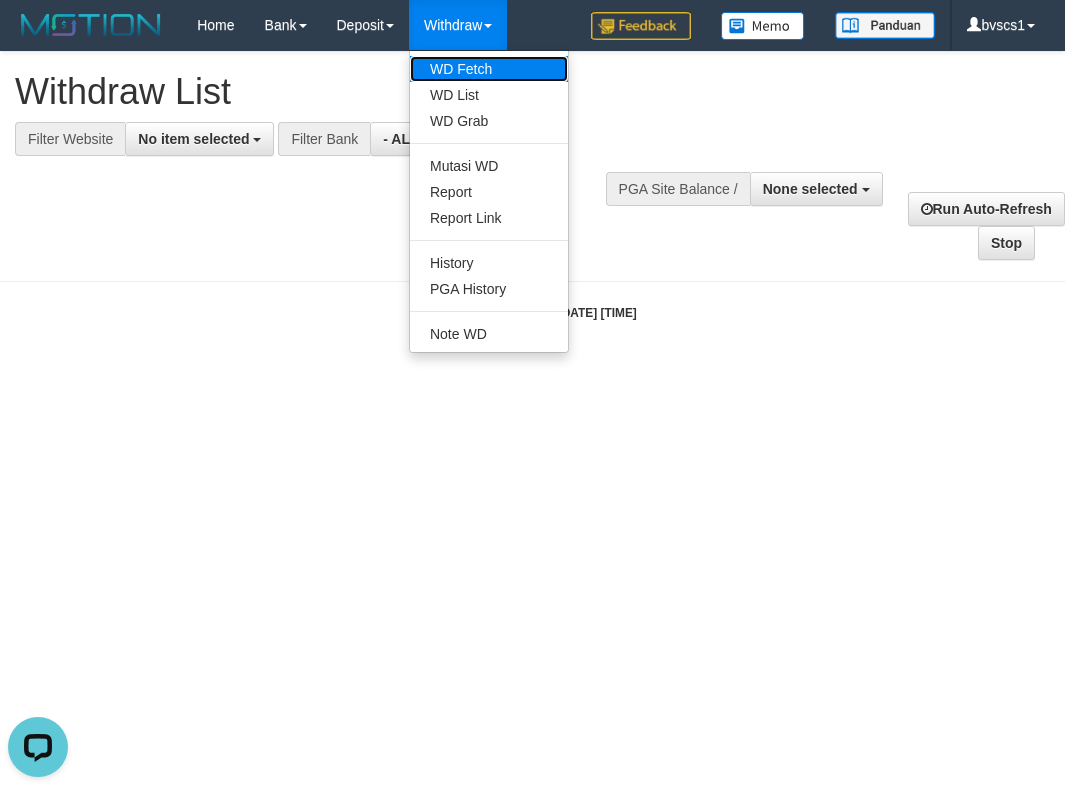 click on "WD Fetch" at bounding box center [489, 69] 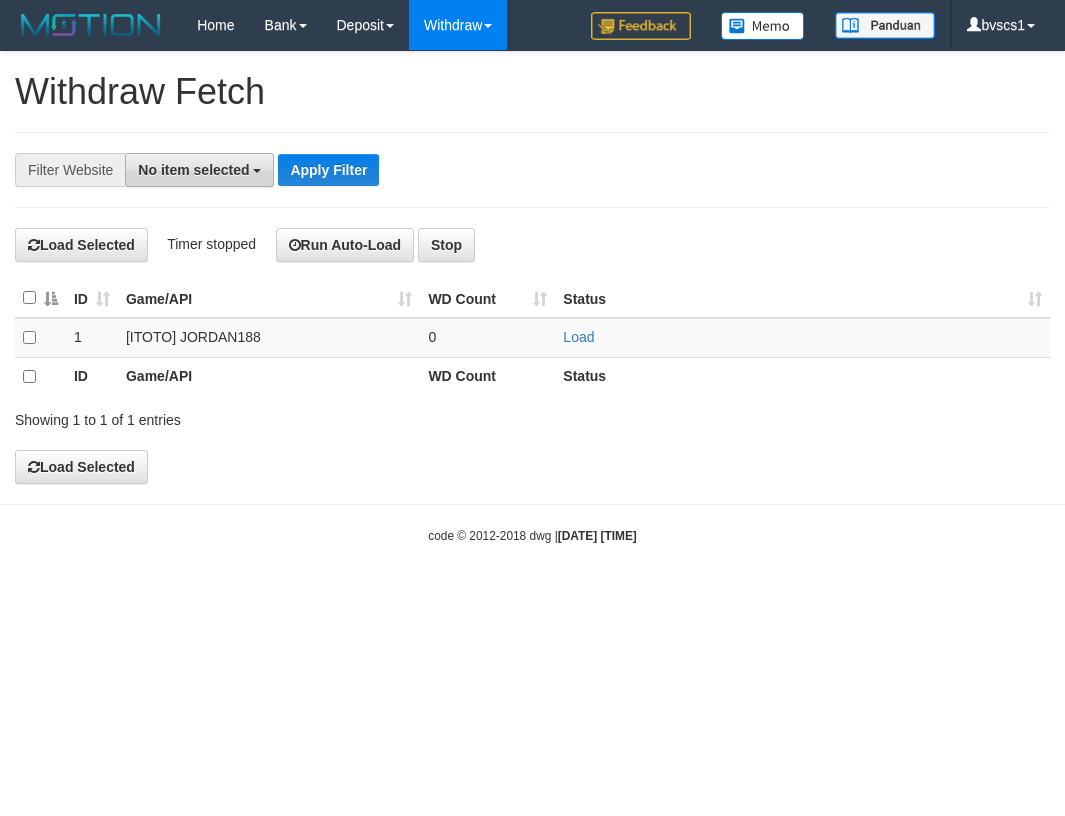 scroll, scrollTop: 0, scrollLeft: 0, axis: both 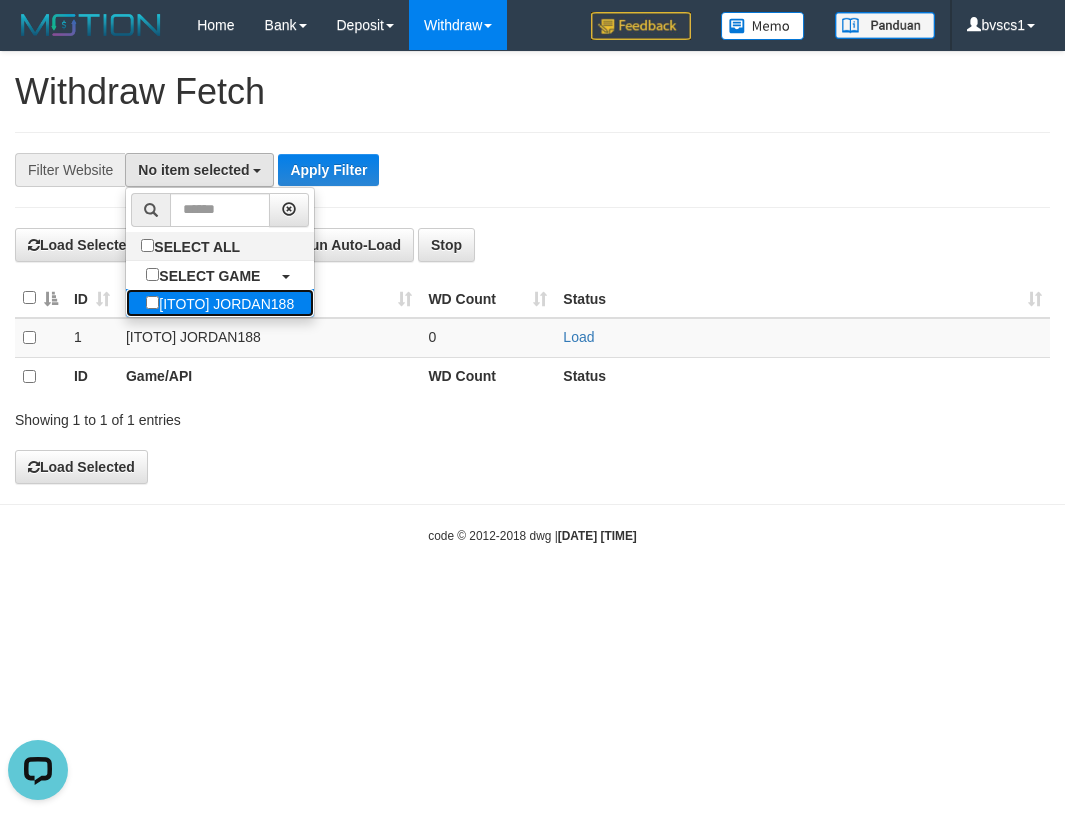 click on "[ITOTO] JORDAN188" at bounding box center (220, 303) 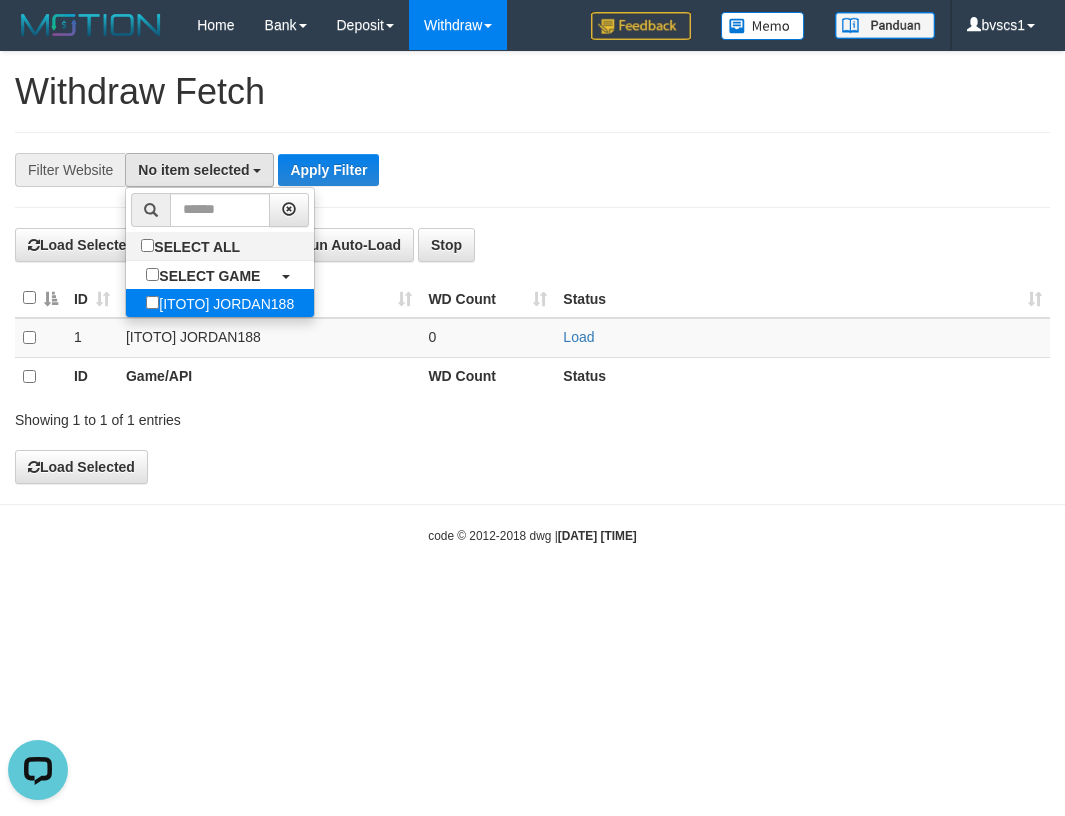 select on "****" 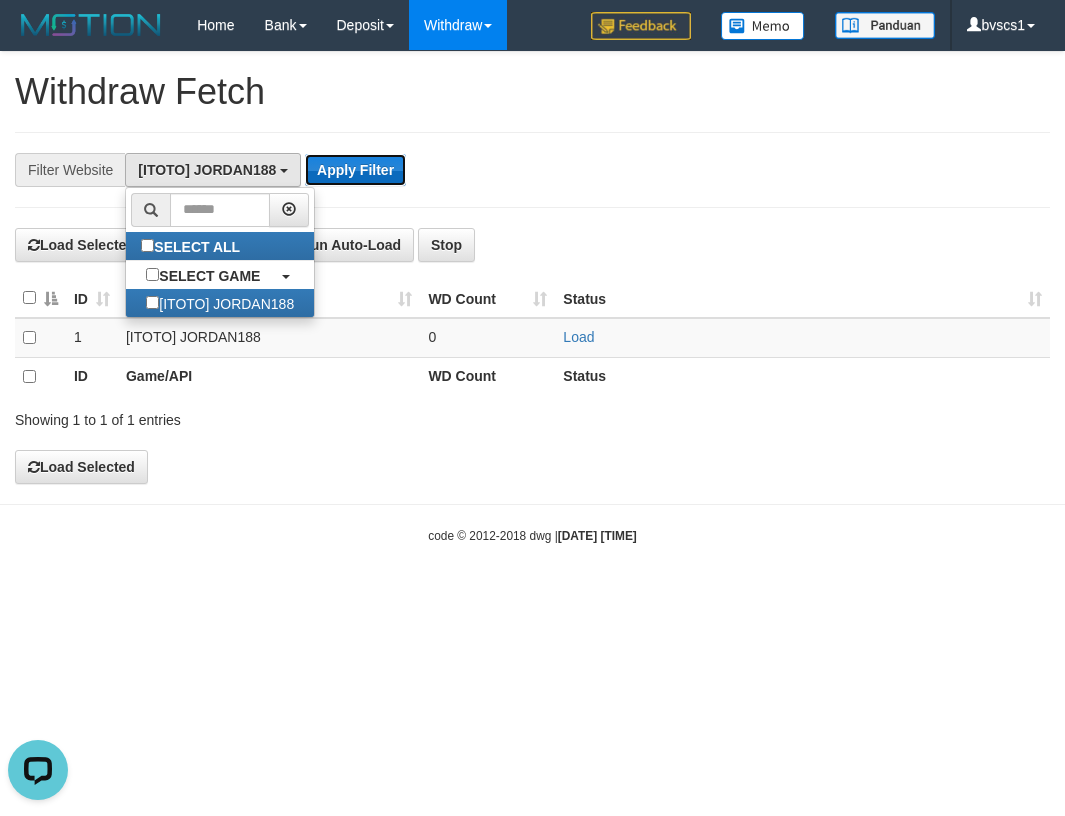 click on "Apply Filter" at bounding box center [355, 170] 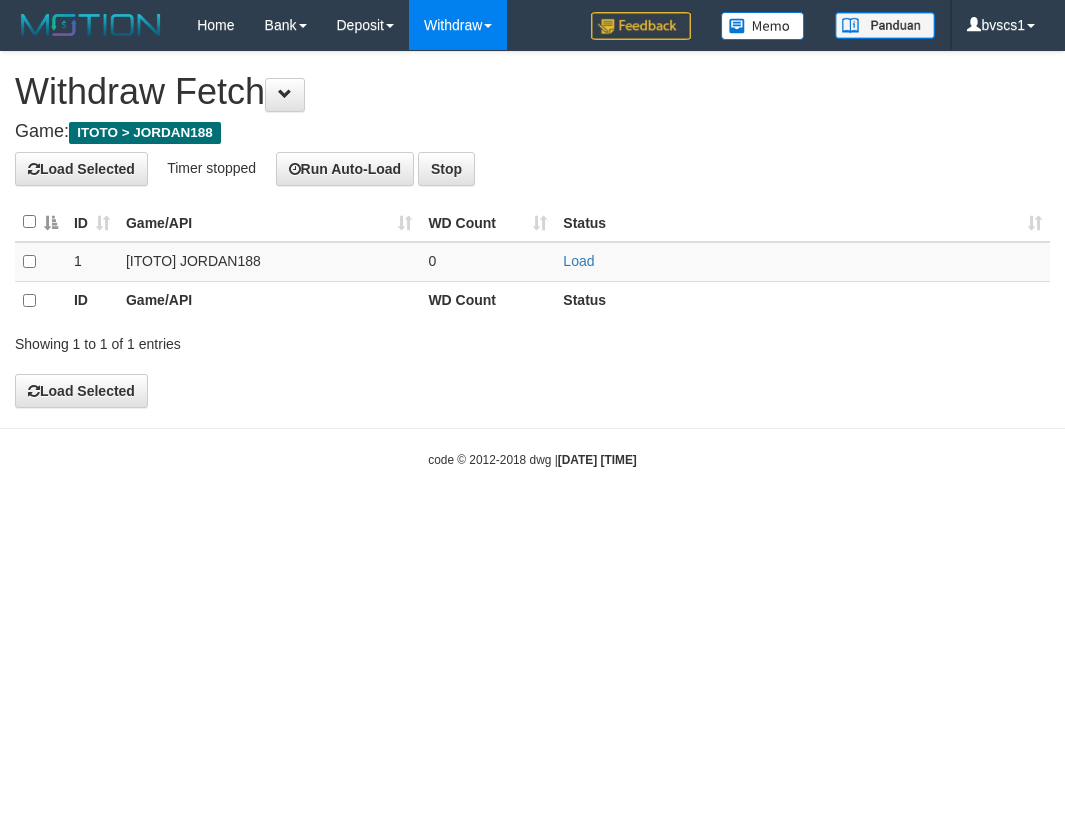 scroll, scrollTop: 0, scrollLeft: 0, axis: both 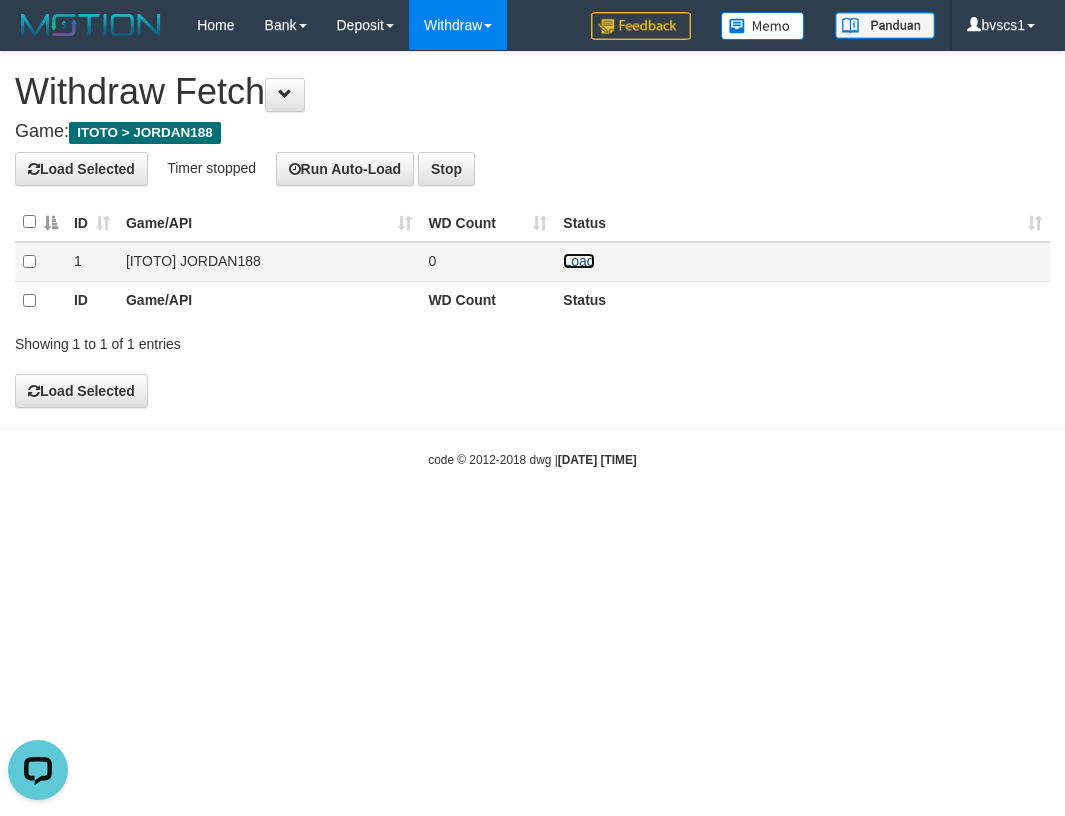 click on "Load" at bounding box center (578, 261) 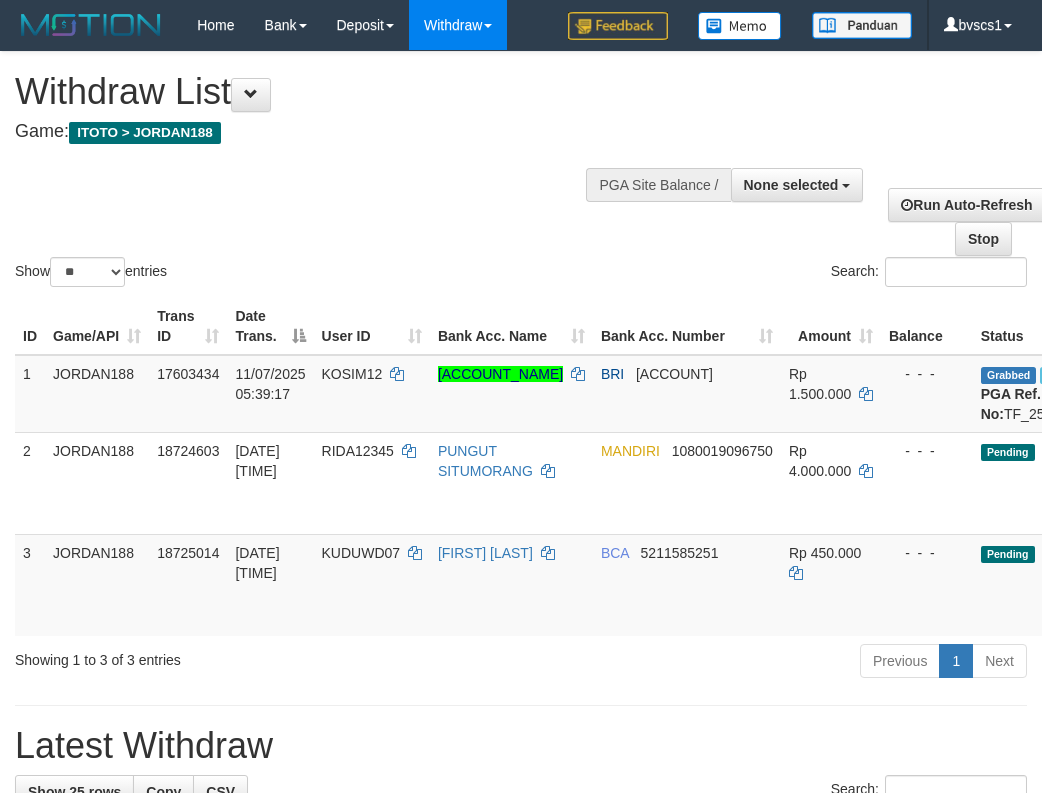 select 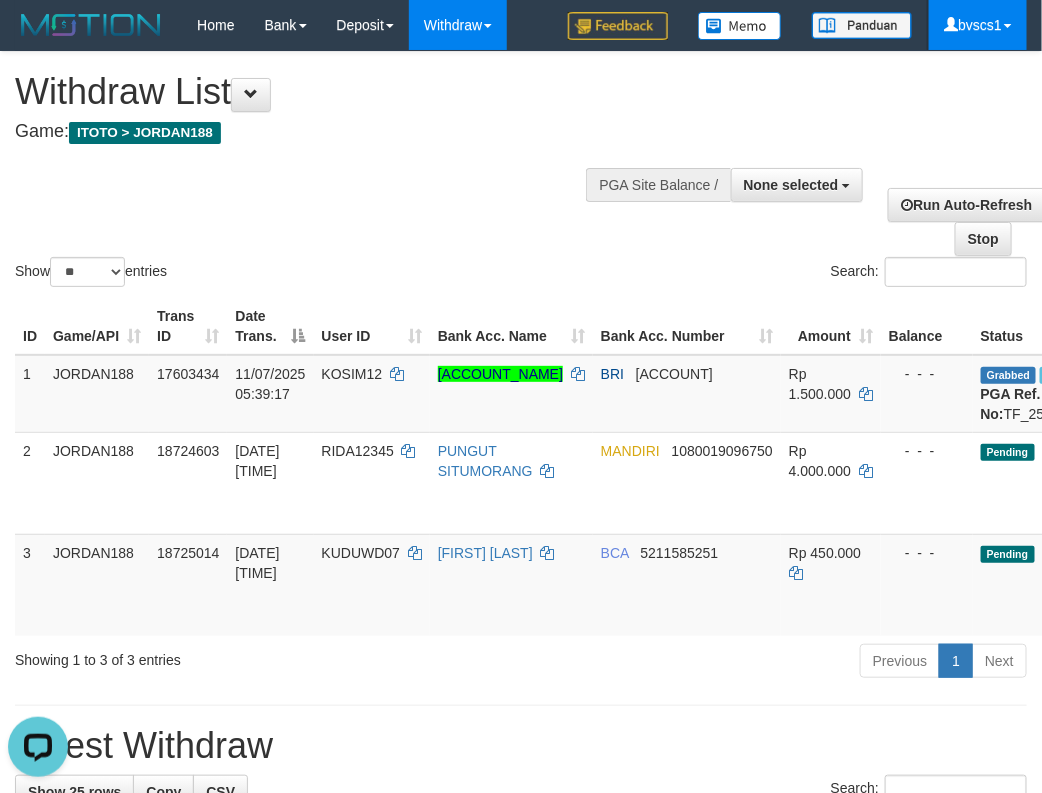 scroll, scrollTop: 0, scrollLeft: 0, axis: both 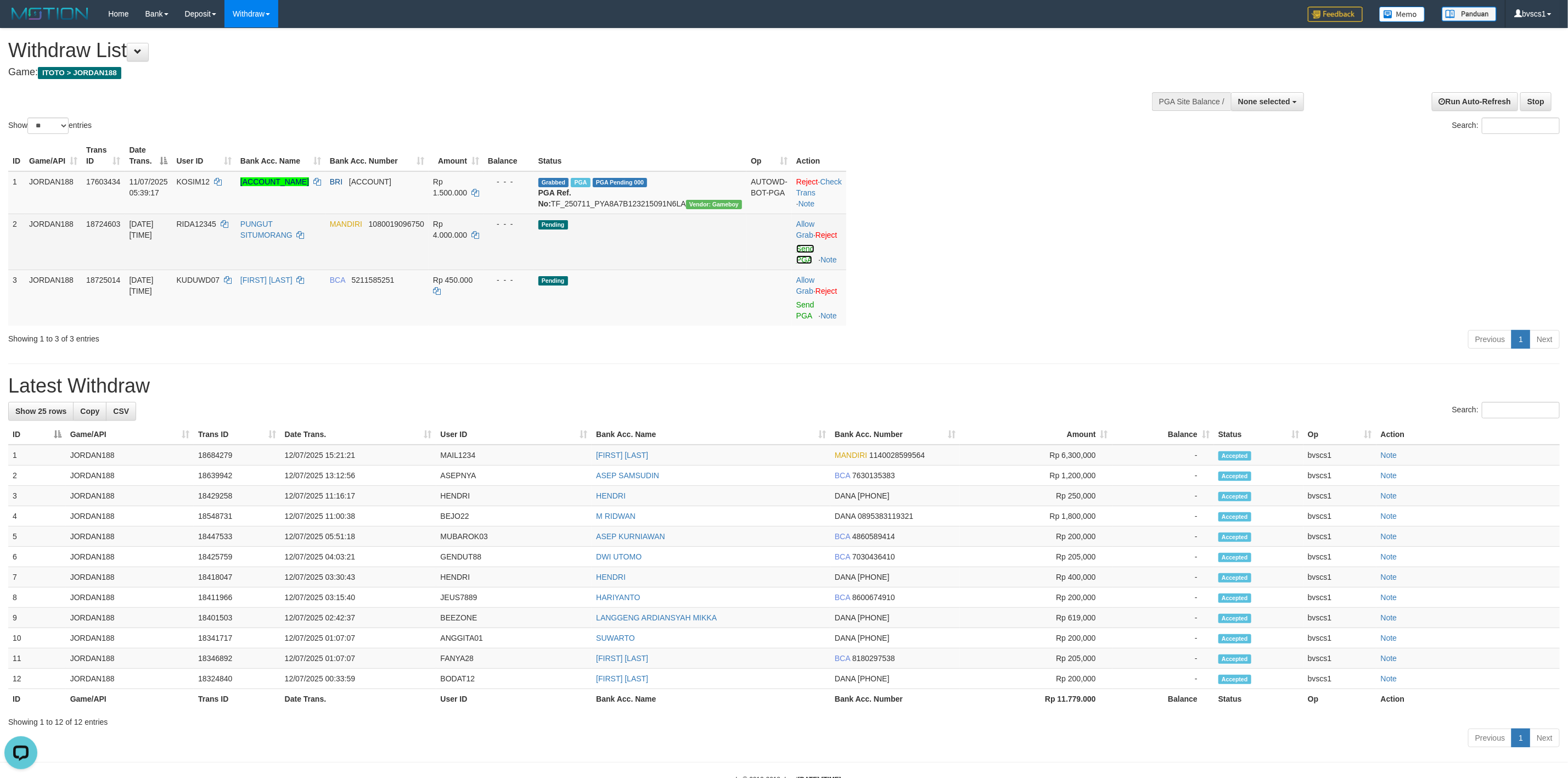 click on "Send PGA" at bounding box center [805, 254] 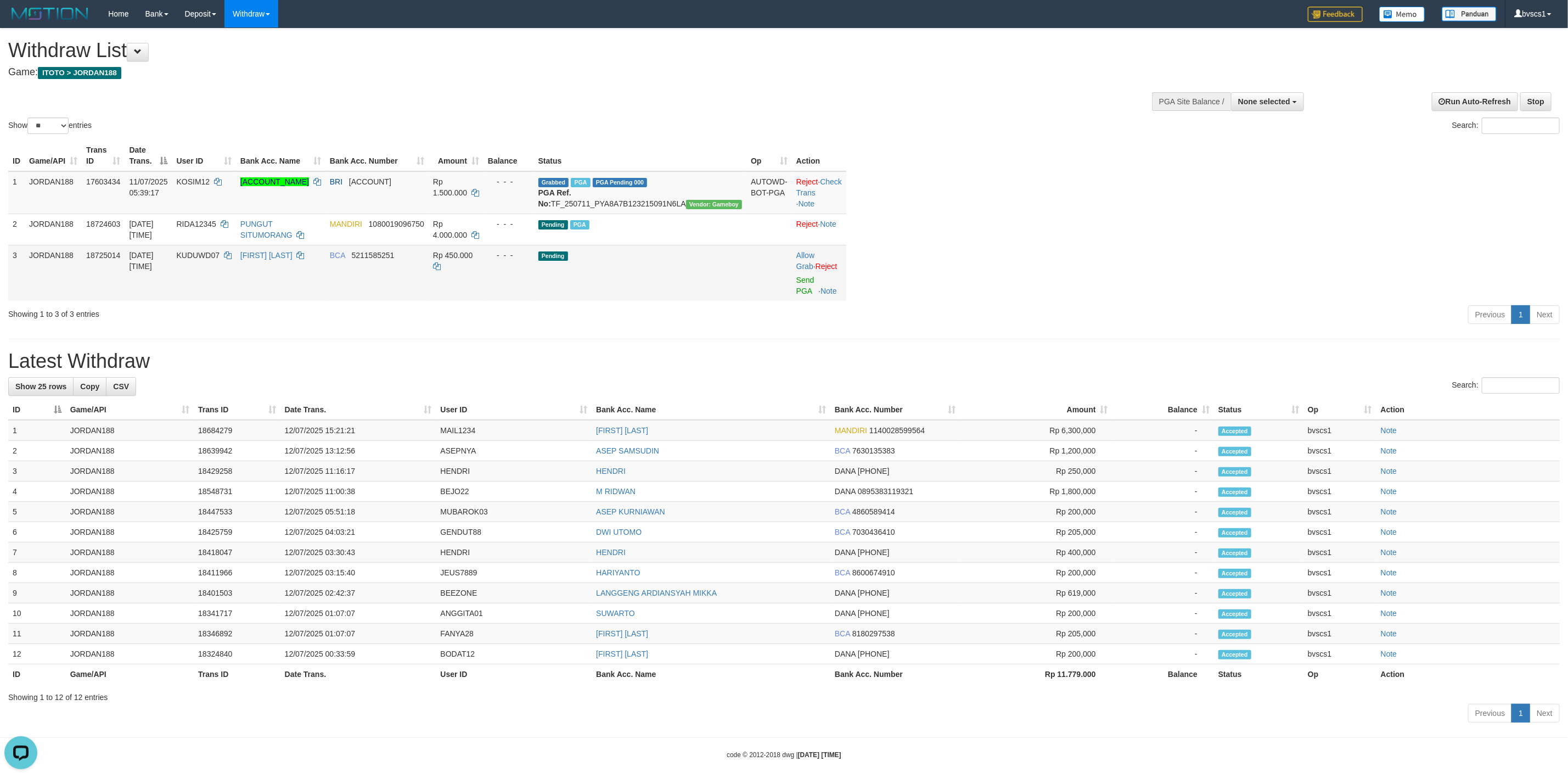 click on "Allow Grab   ·    Reject Send PGA     ·    Note" at bounding box center [819, 273] 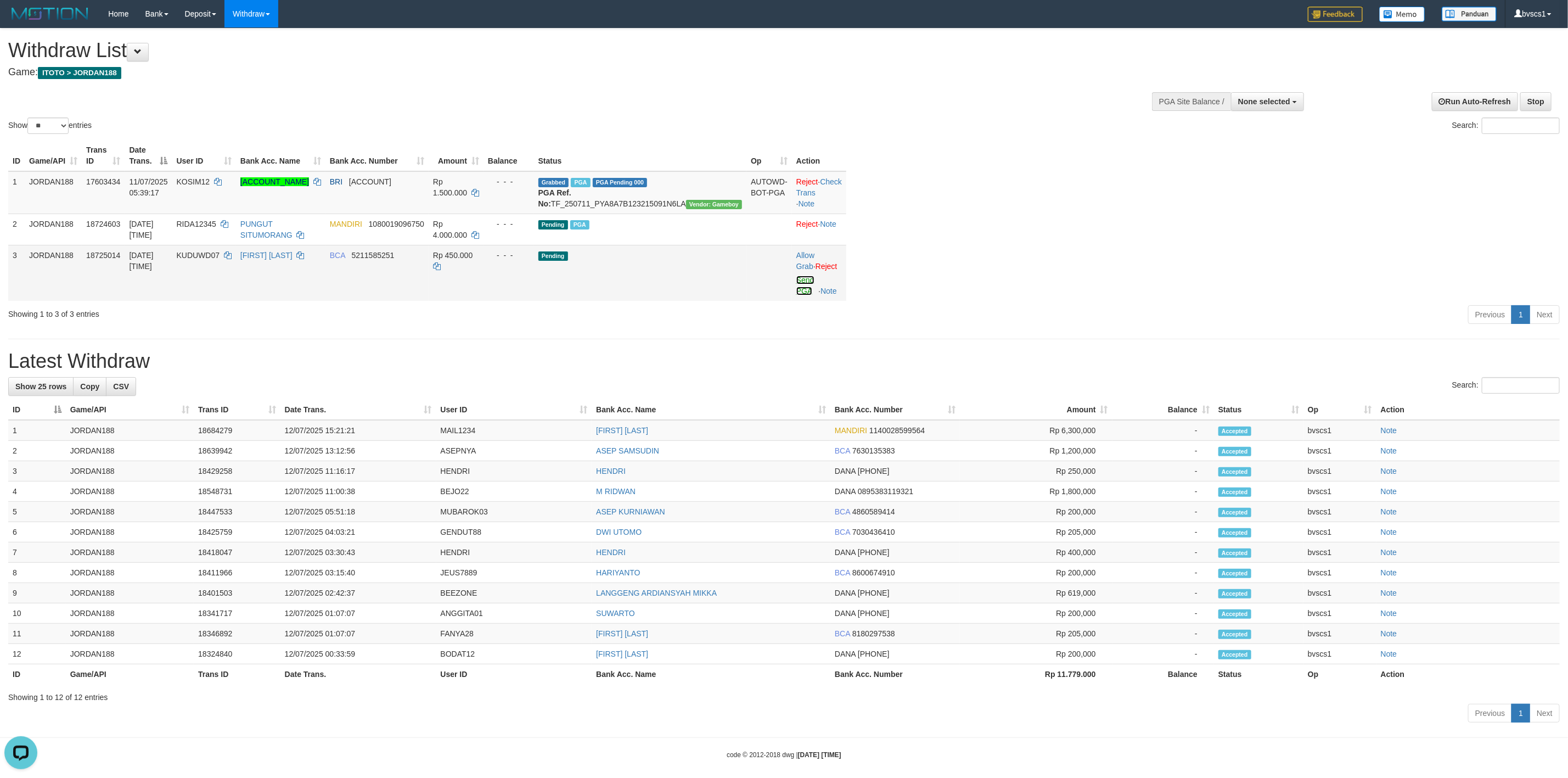 click on "Send PGA" at bounding box center [805, 286] 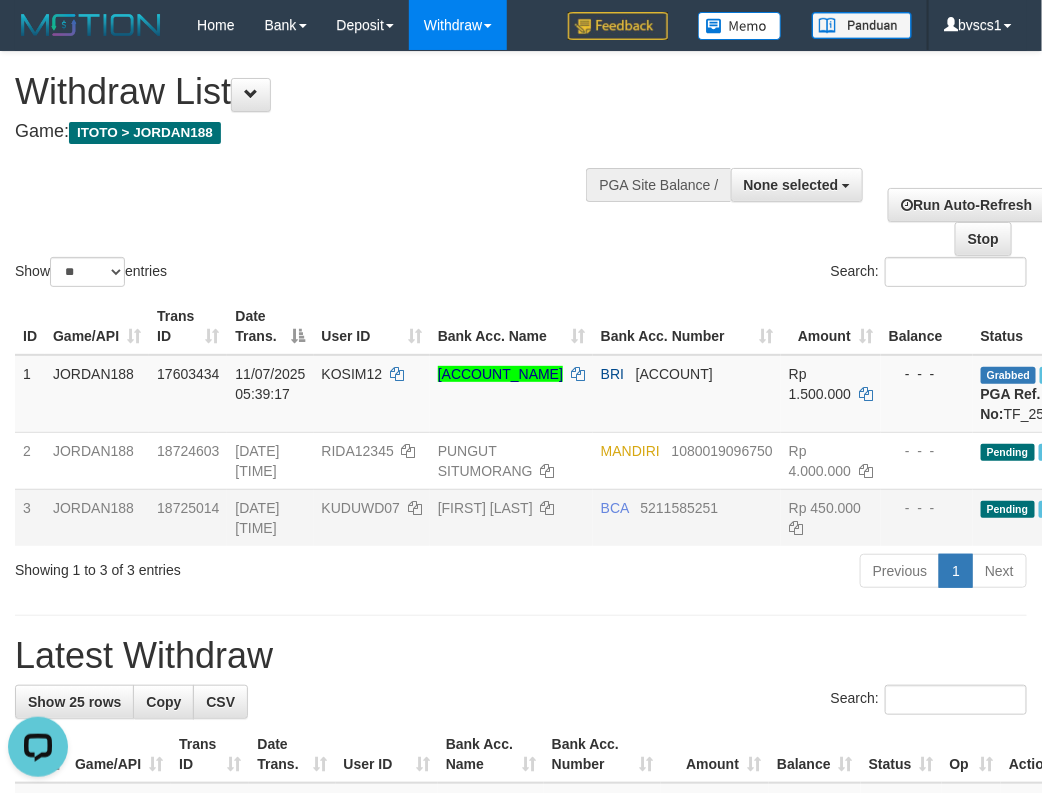 click on "Show  ** ** ** ***  entries Search:" at bounding box center (521, 171) 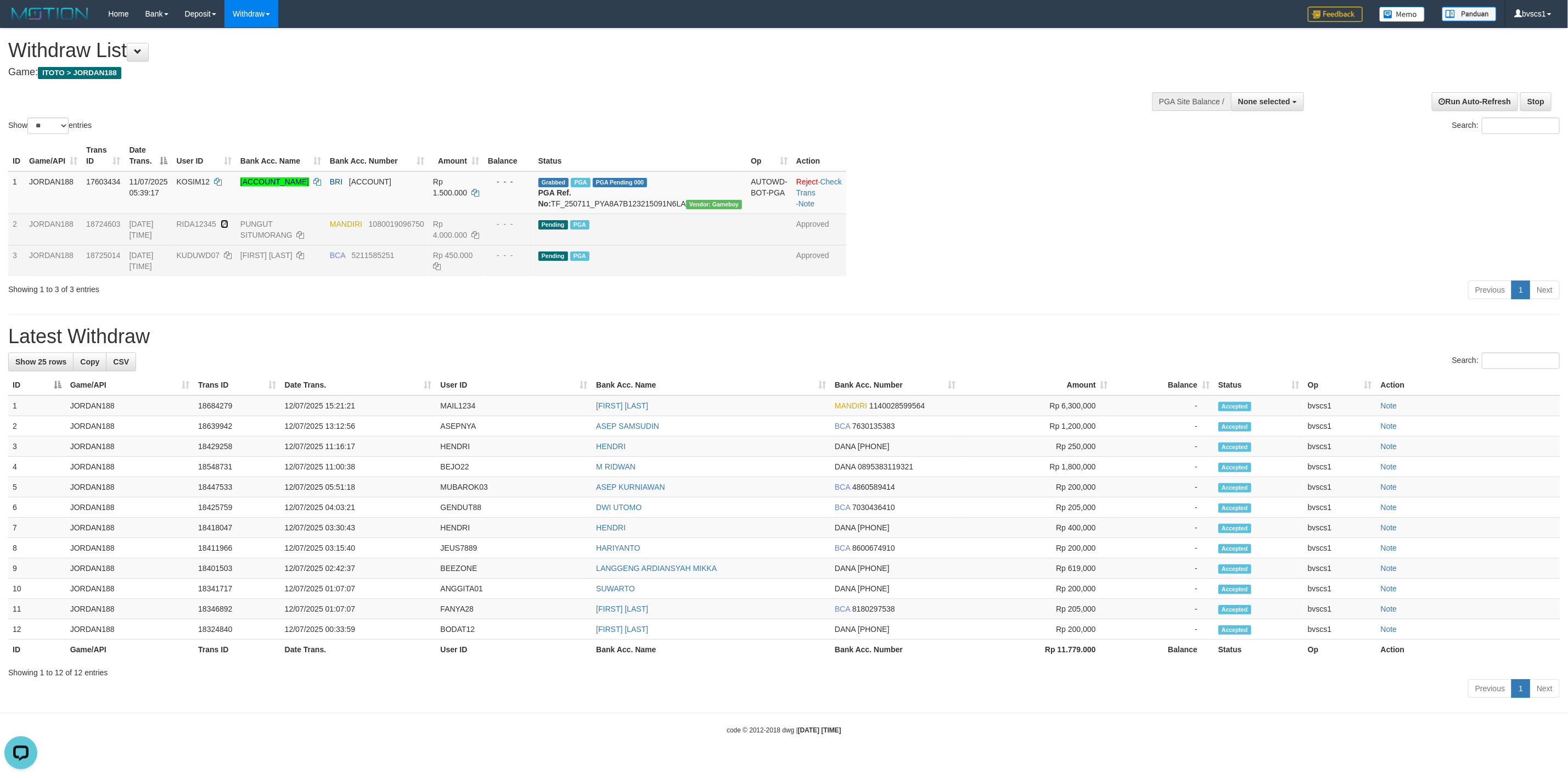 click at bounding box center (224, 224) 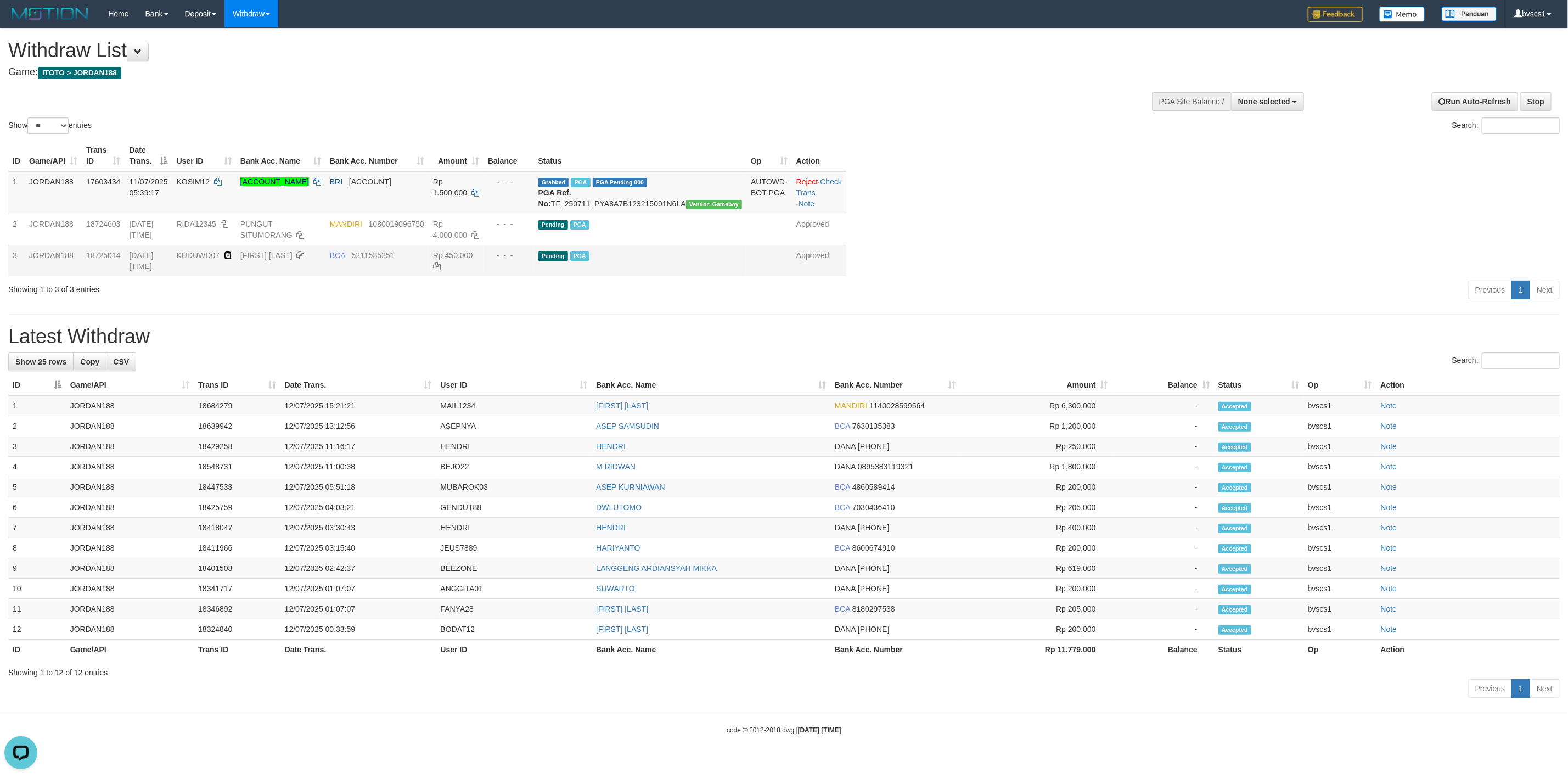 click at bounding box center (228, 255) 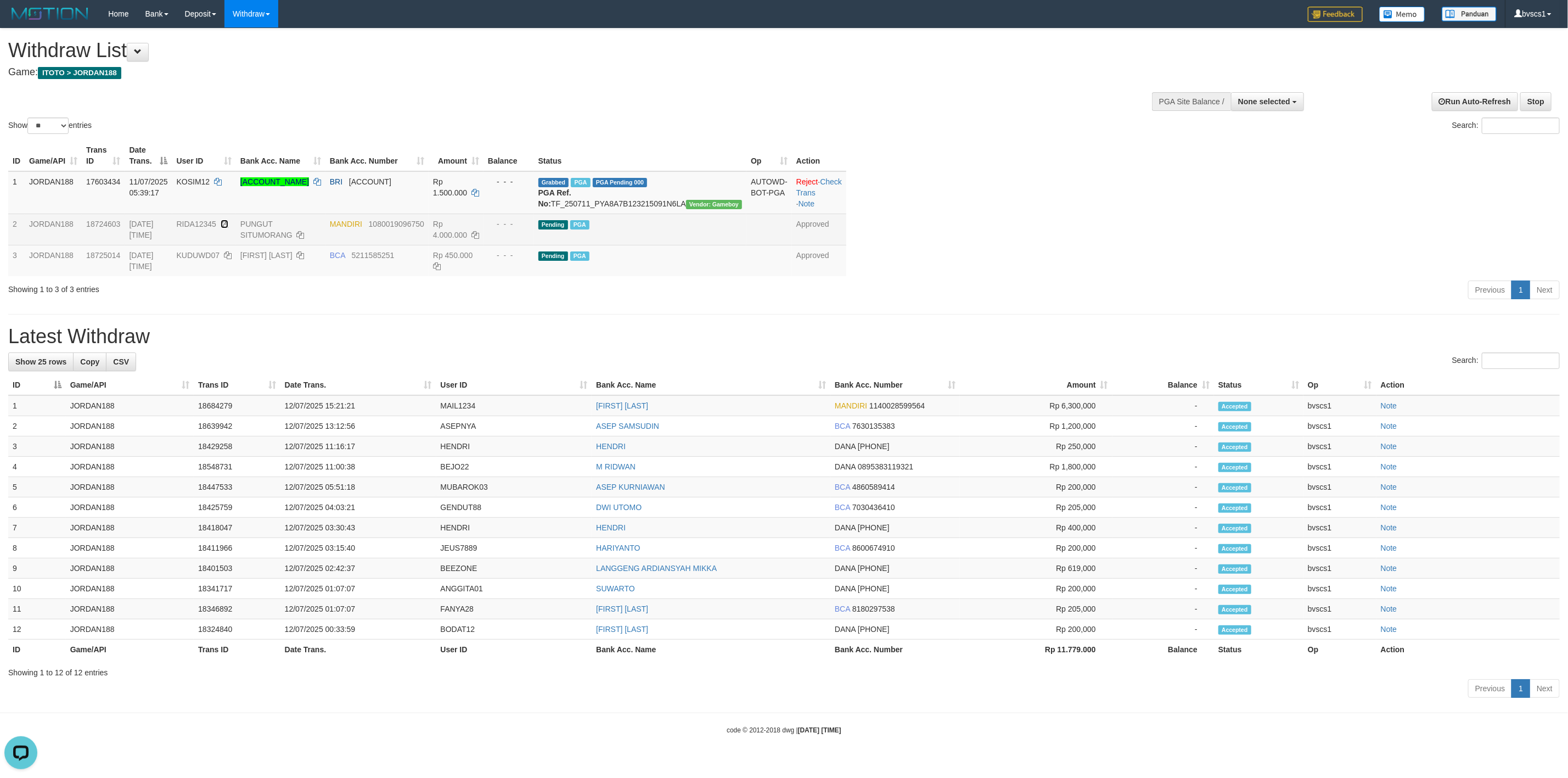 click at bounding box center [224, 224] 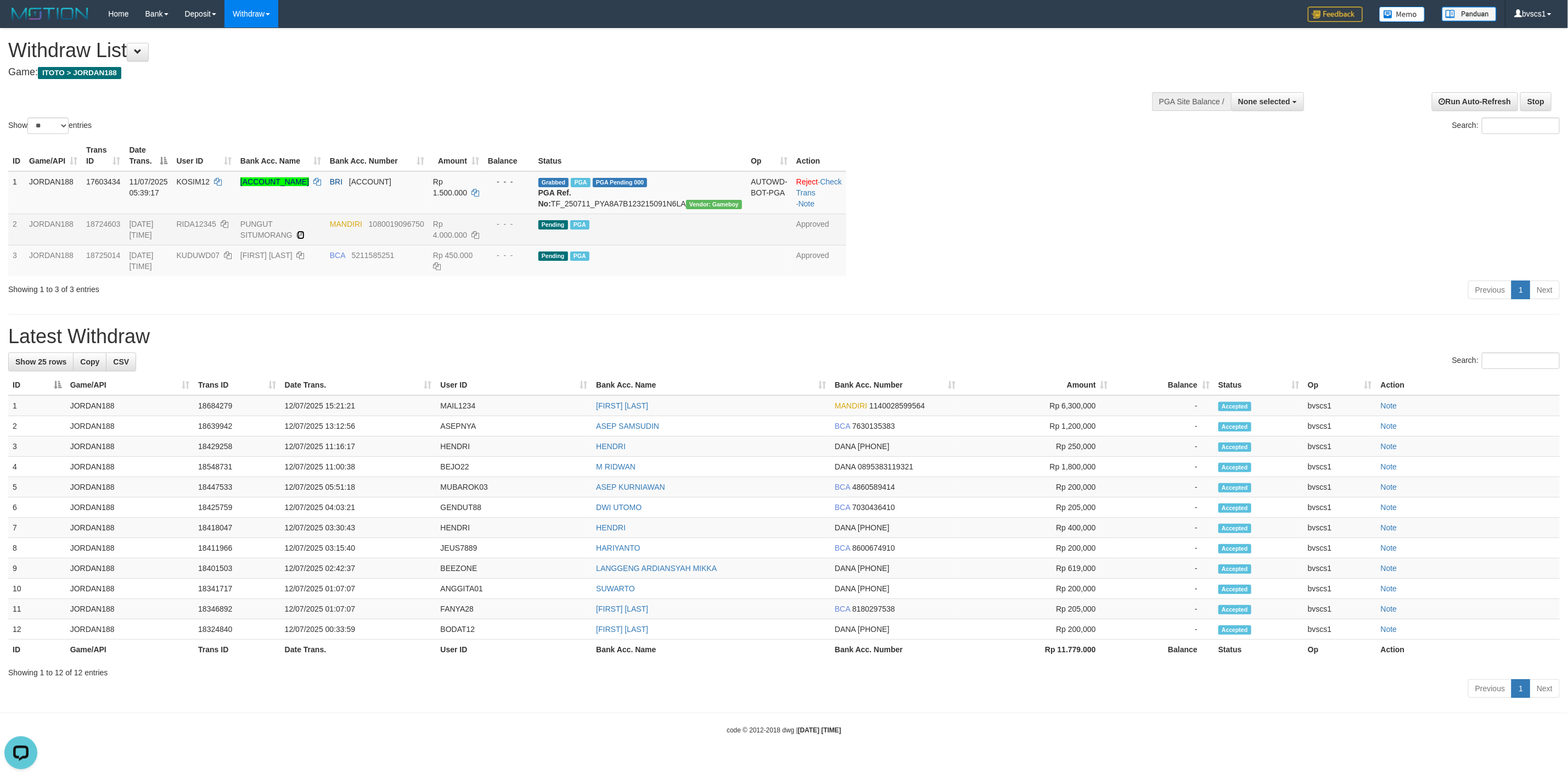 click at bounding box center [301, 235] 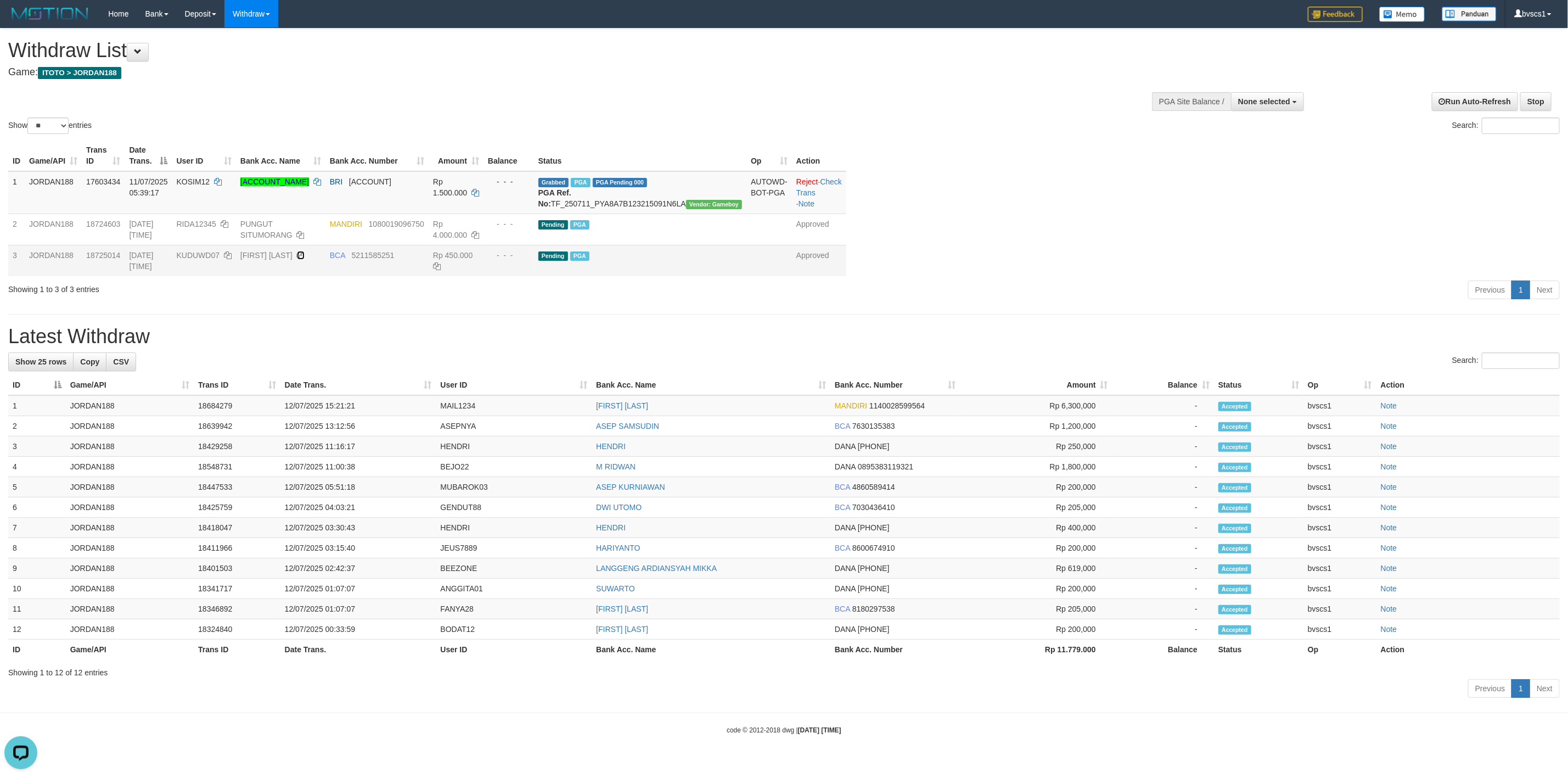 click at bounding box center (301, 255) 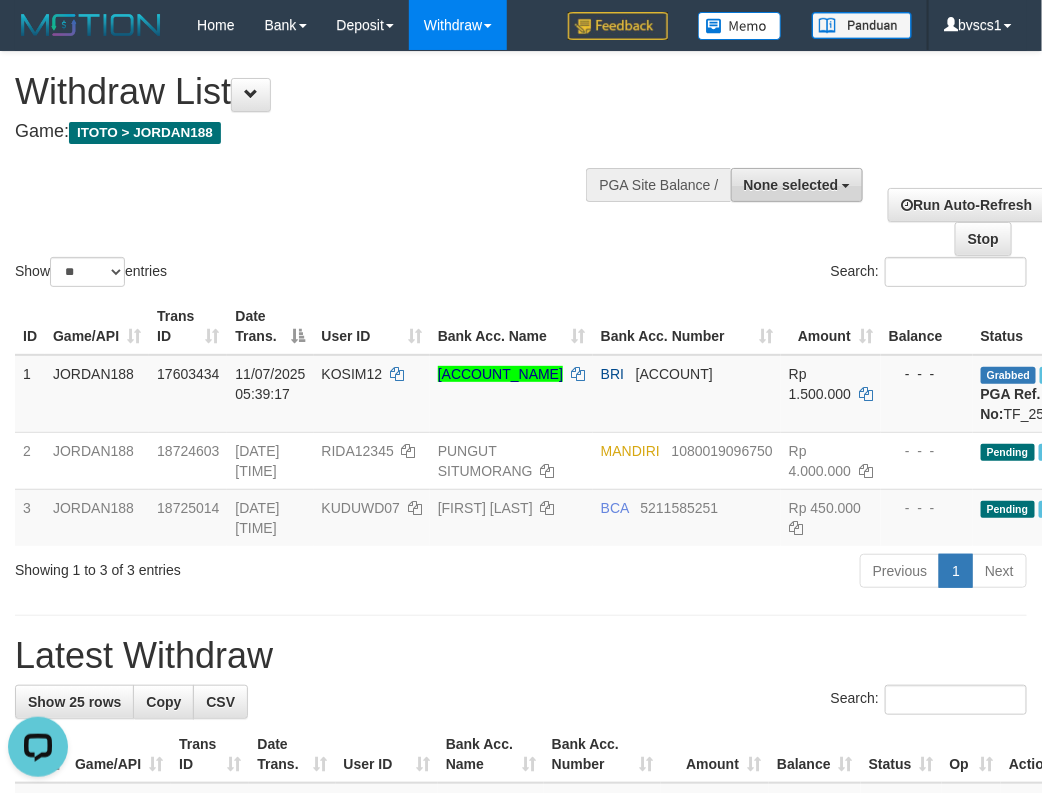 click on "None selected" at bounding box center (791, 185) 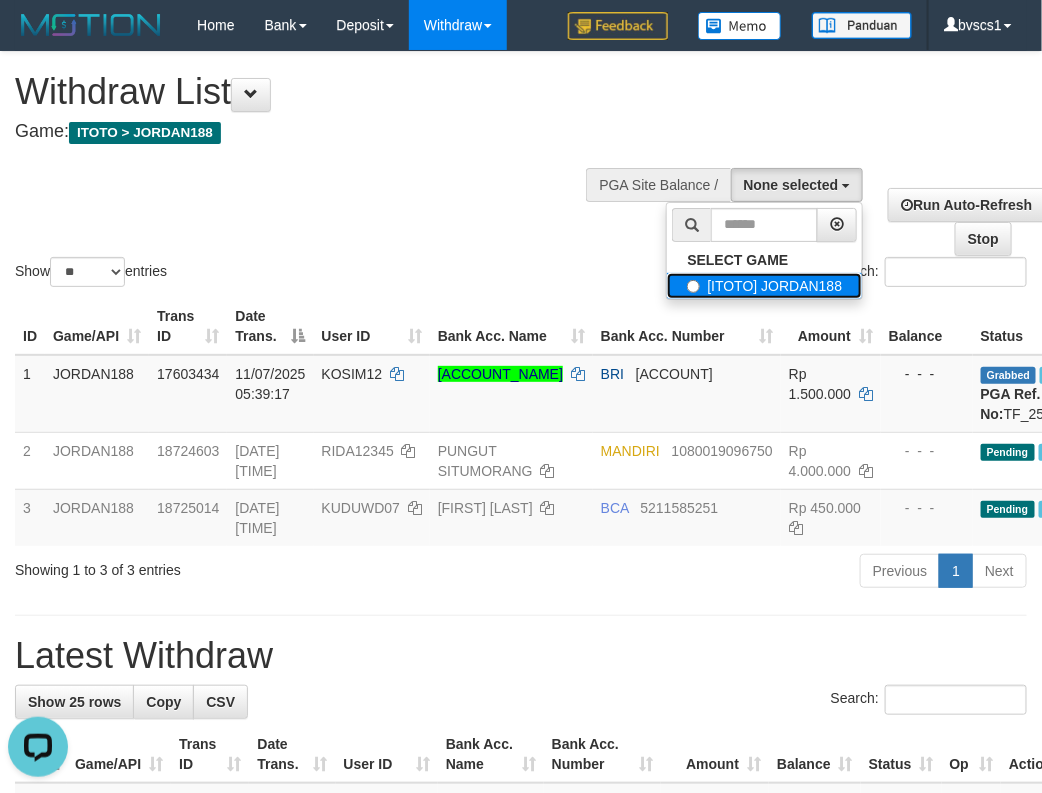 click on "[ITOTO] JORDAN188" at bounding box center (764, 286) 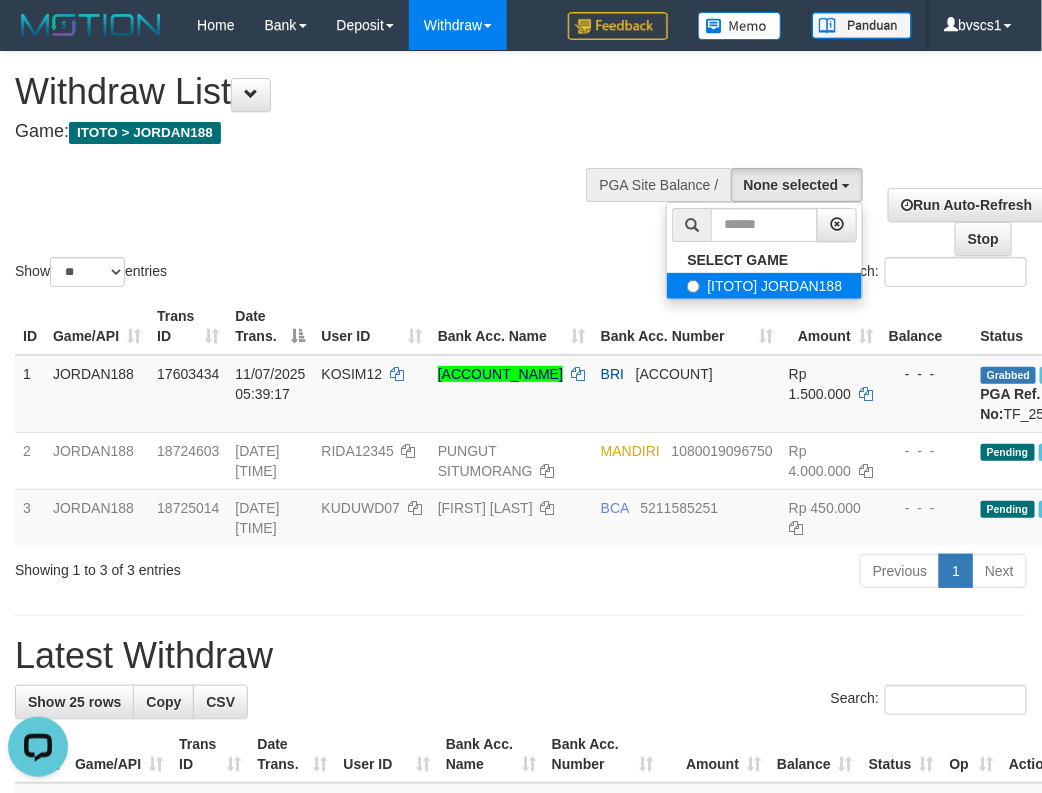 select on "****" 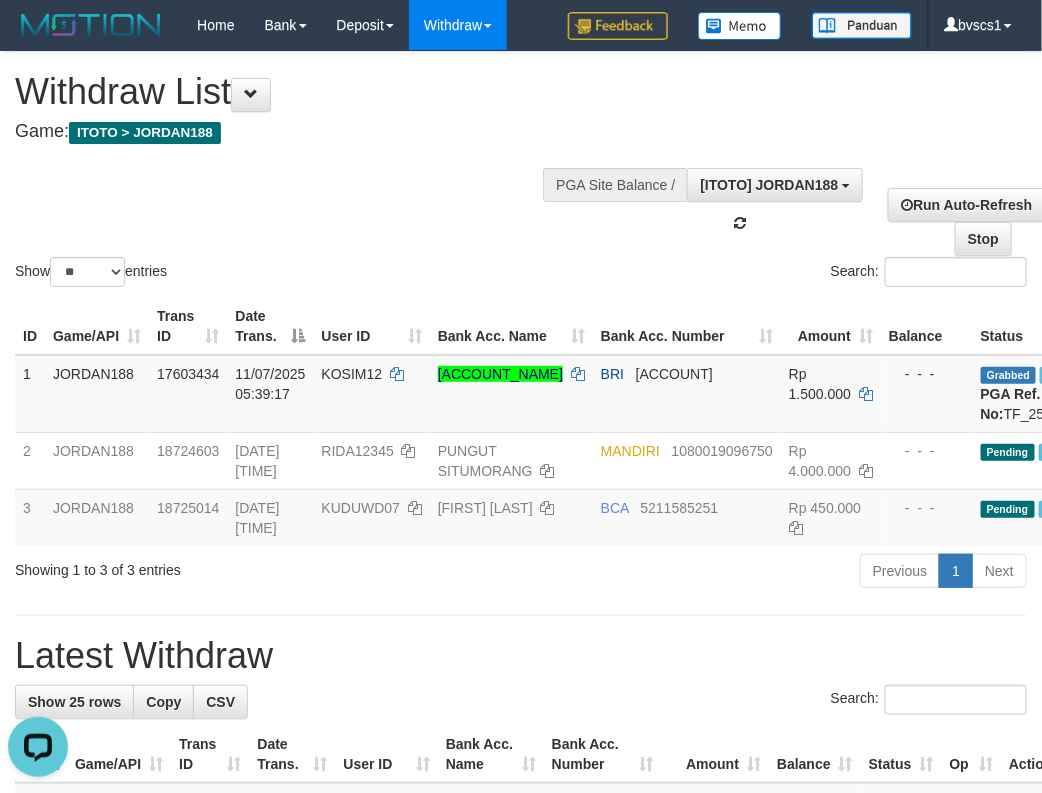 scroll, scrollTop: 18, scrollLeft: 0, axis: vertical 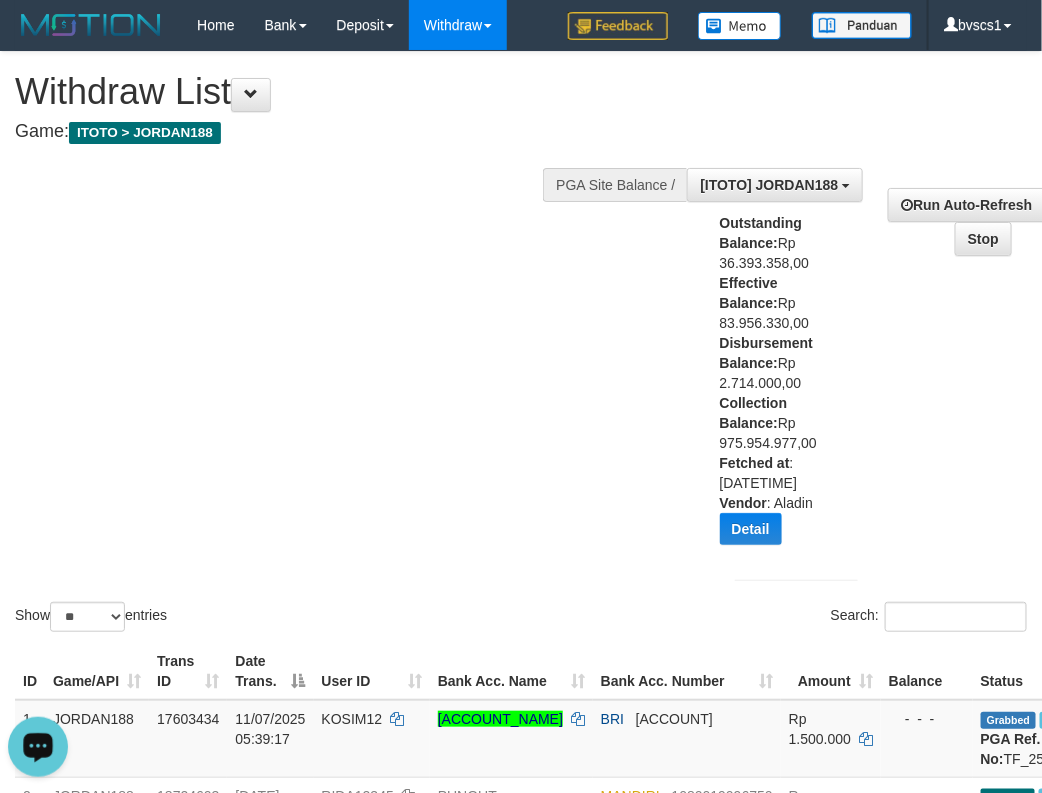 click on "Show  ** ** ** ***  entries Search:" at bounding box center (521, 344) 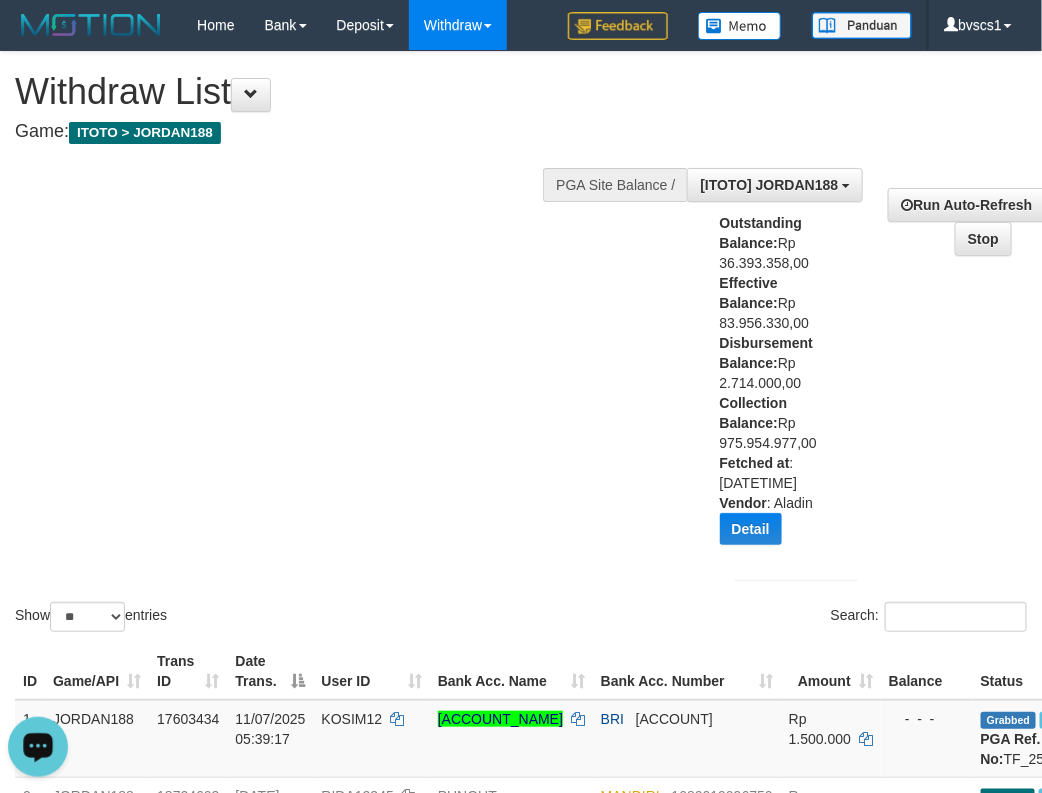 drag, startPoint x: 336, startPoint y: 393, endPoint x: 364, endPoint y: 271, distance: 125.17188 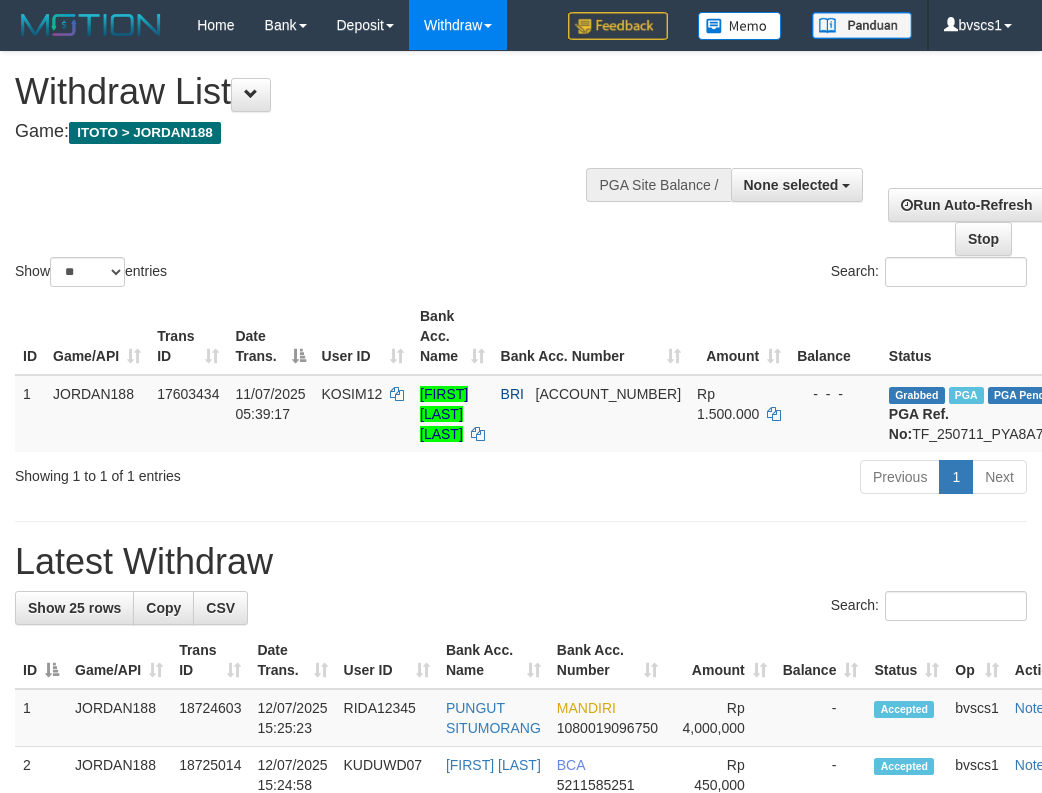 select 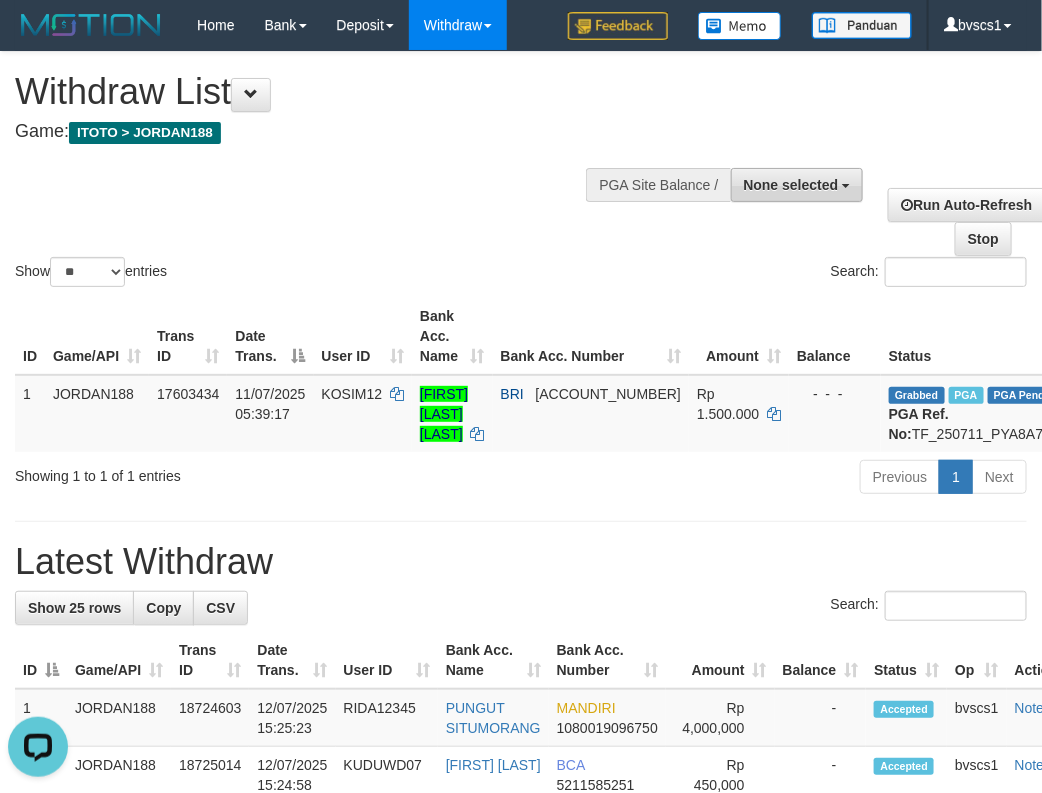 scroll, scrollTop: 0, scrollLeft: 0, axis: both 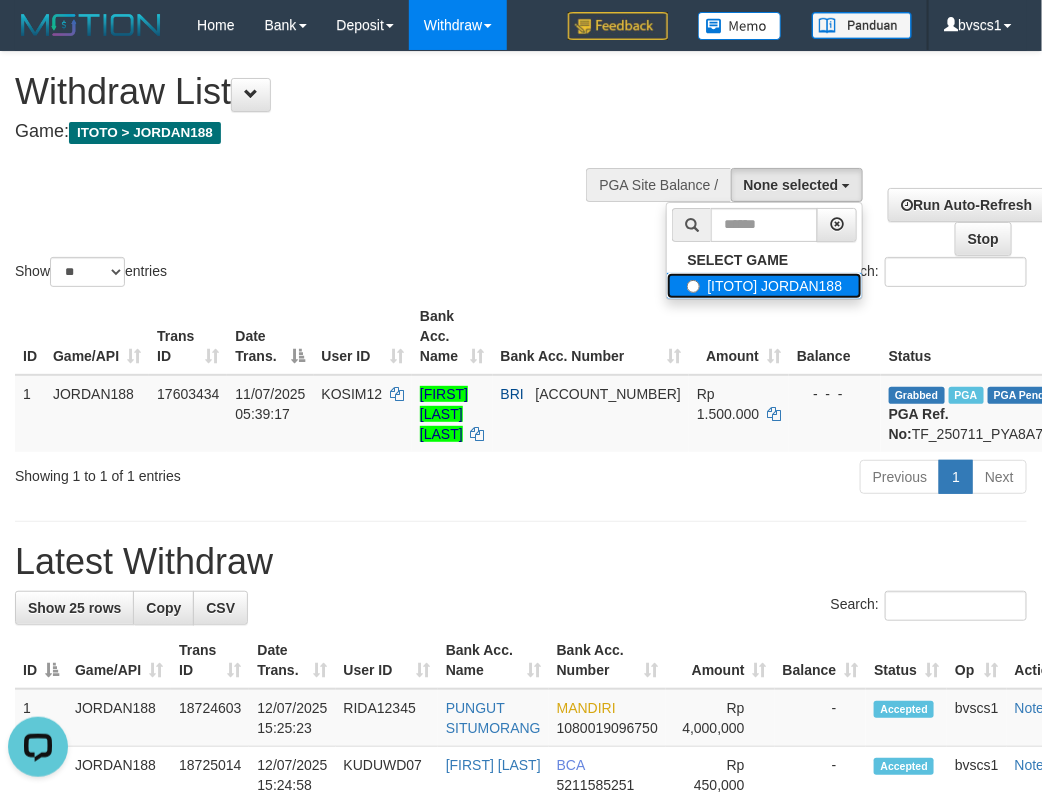 click on "[ITOTO] JORDAN188" at bounding box center [764, 286] 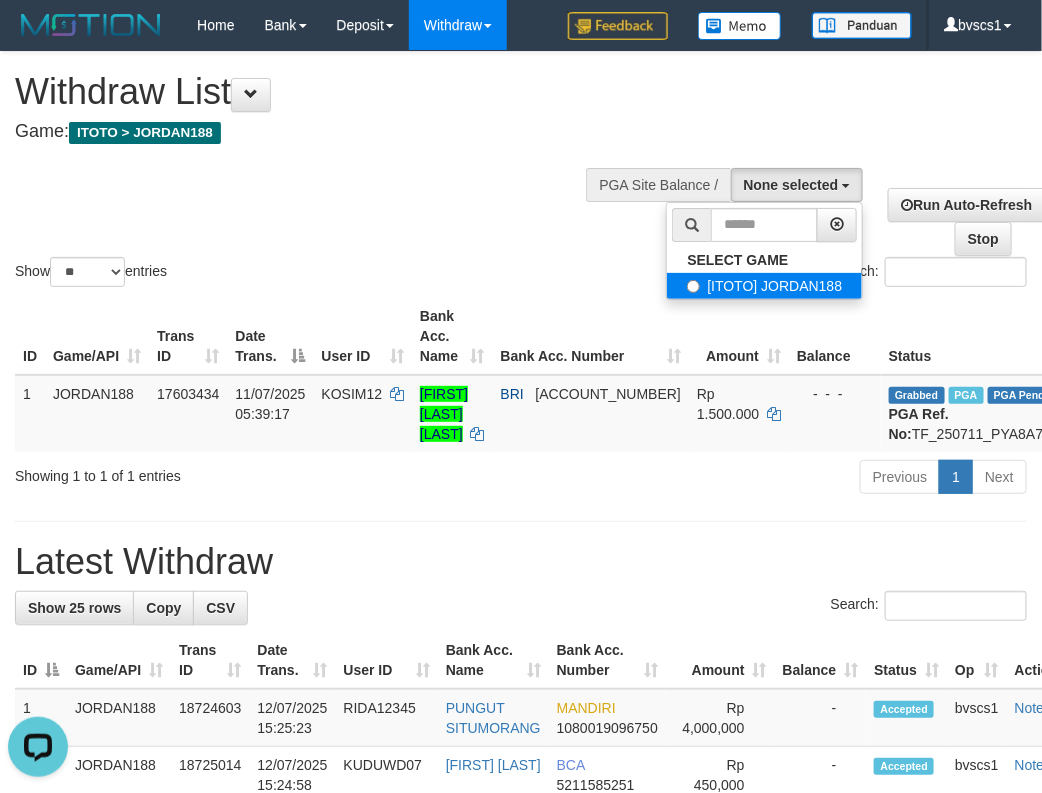 select on "****" 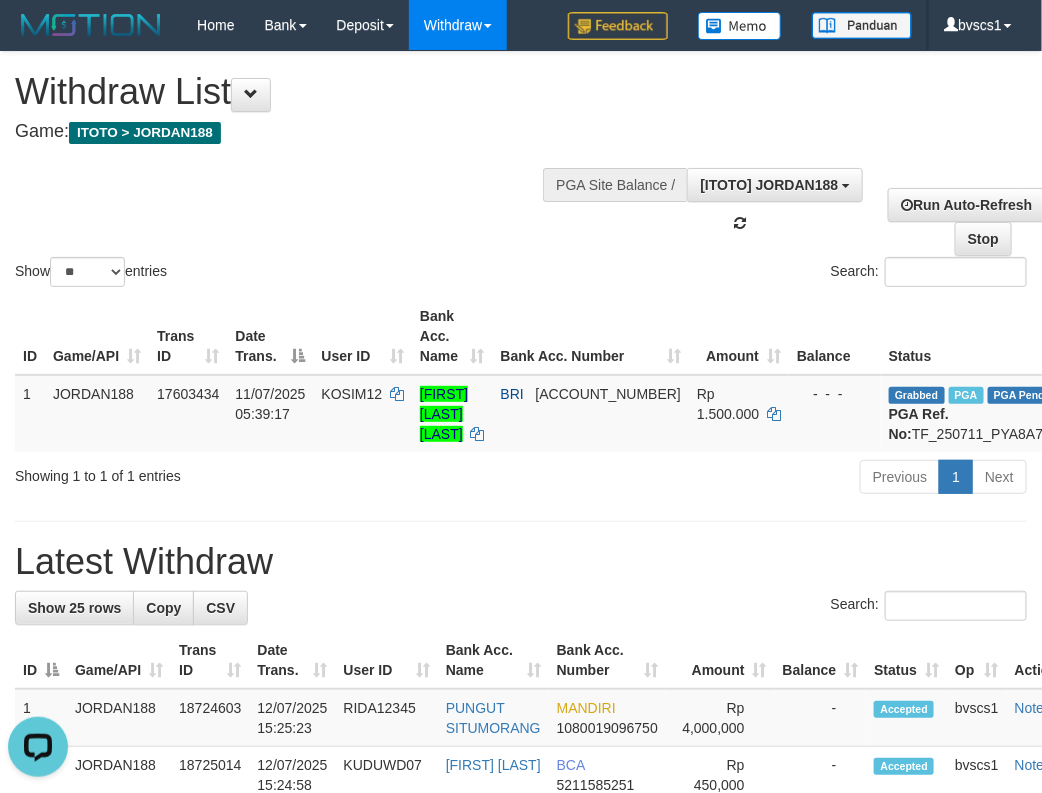 scroll, scrollTop: 18, scrollLeft: 0, axis: vertical 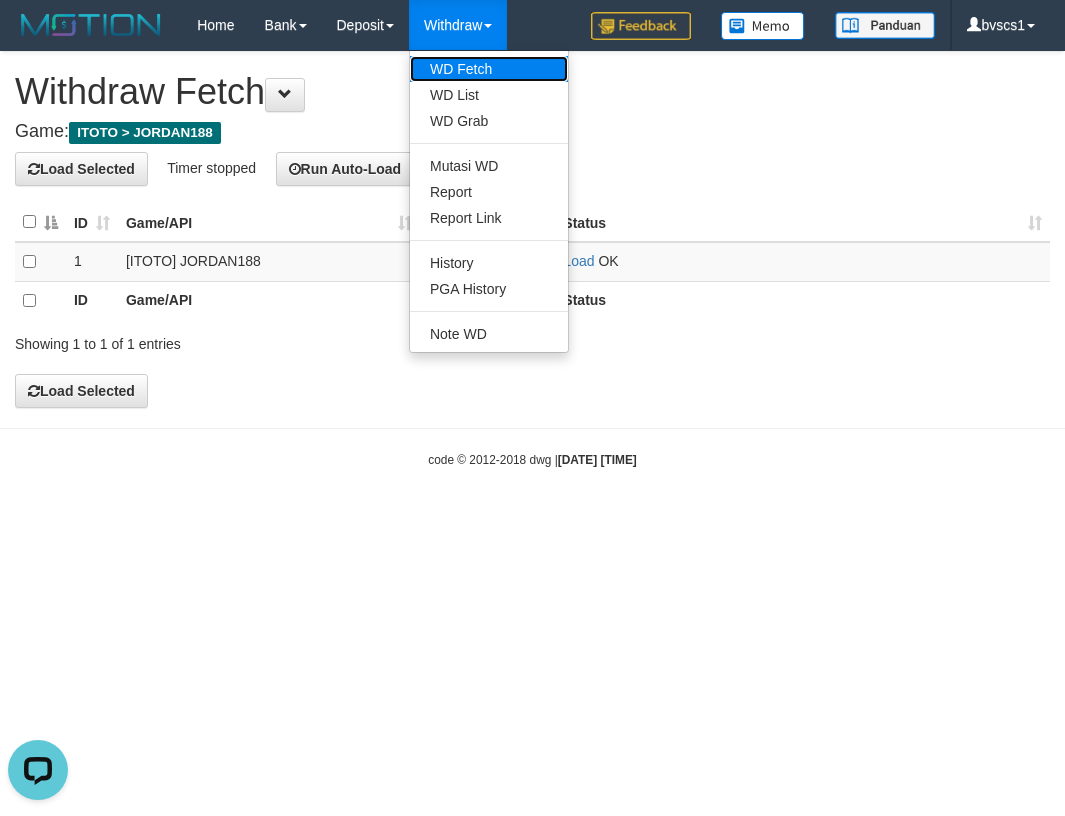click on "WD Fetch" at bounding box center (489, 69) 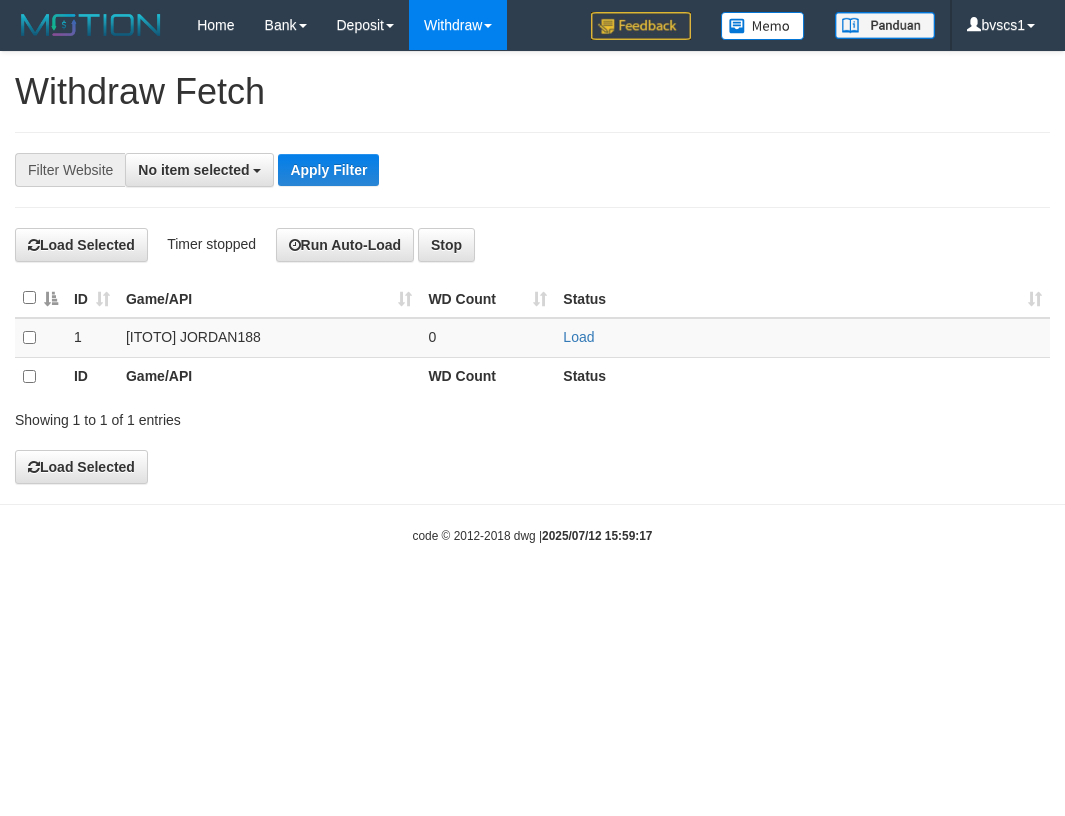 scroll, scrollTop: 0, scrollLeft: 0, axis: both 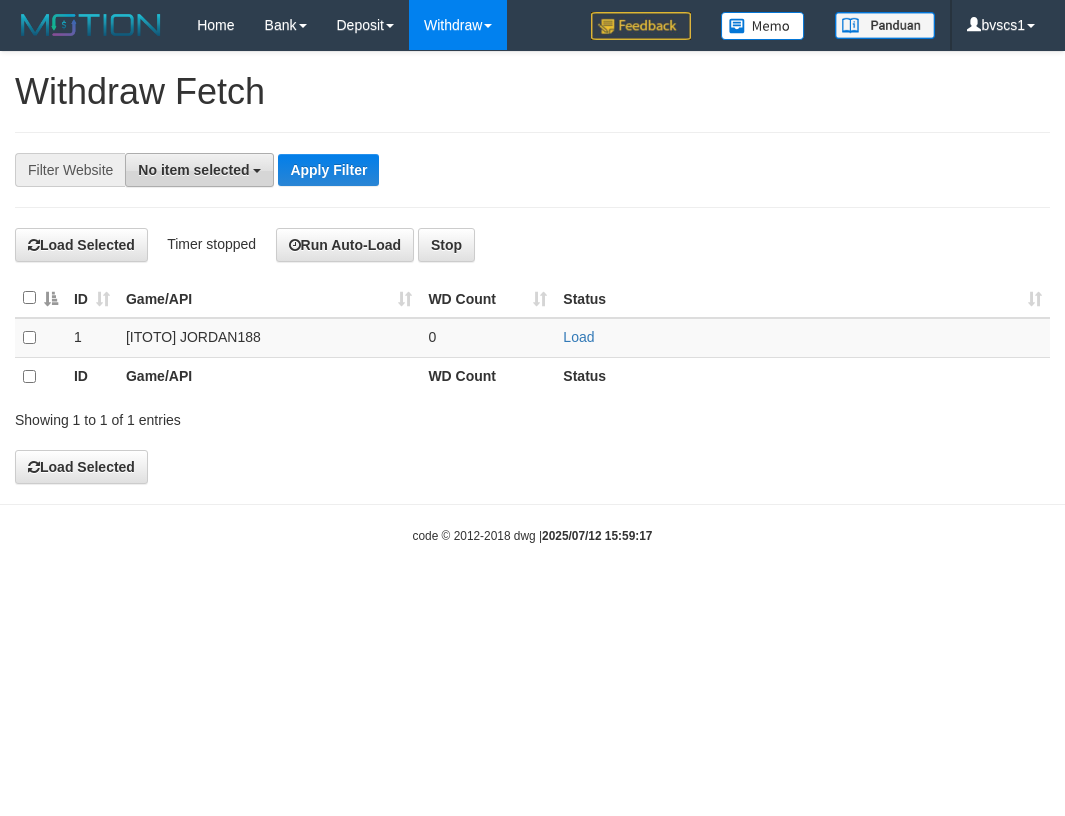 click on "No item selected" at bounding box center (199, 170) 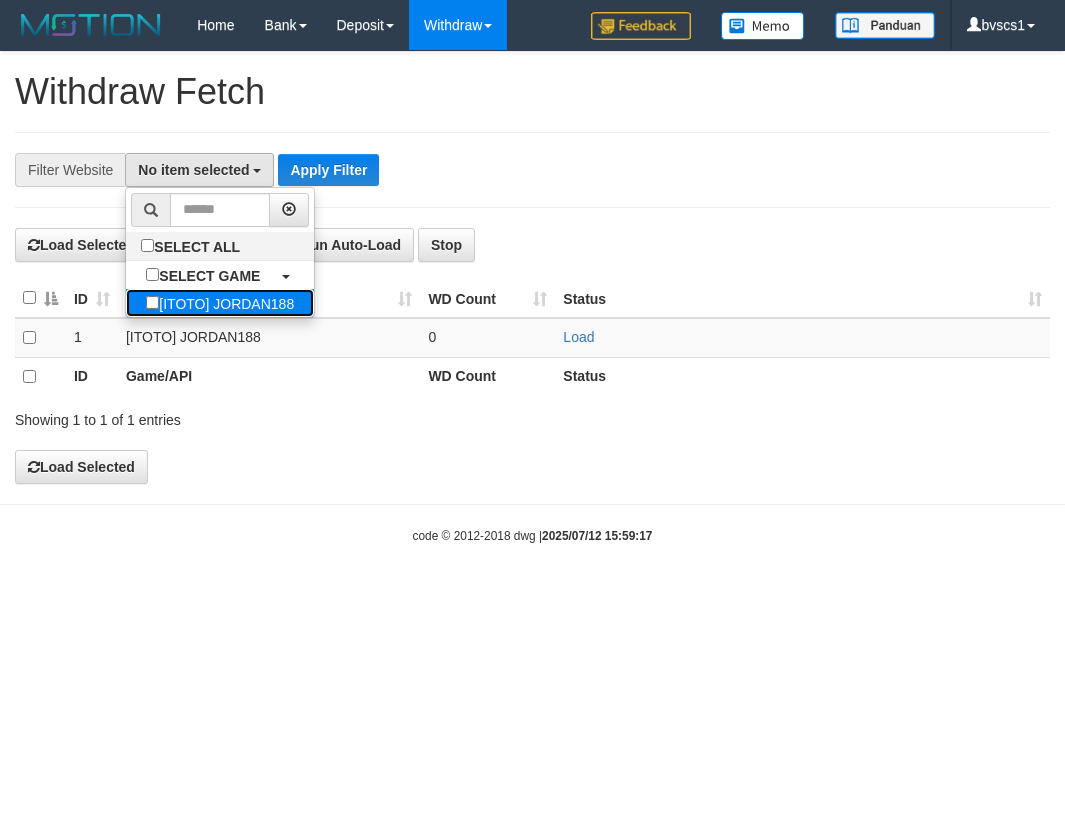 click on "[ITOTO] JORDAN188" at bounding box center (220, 303) 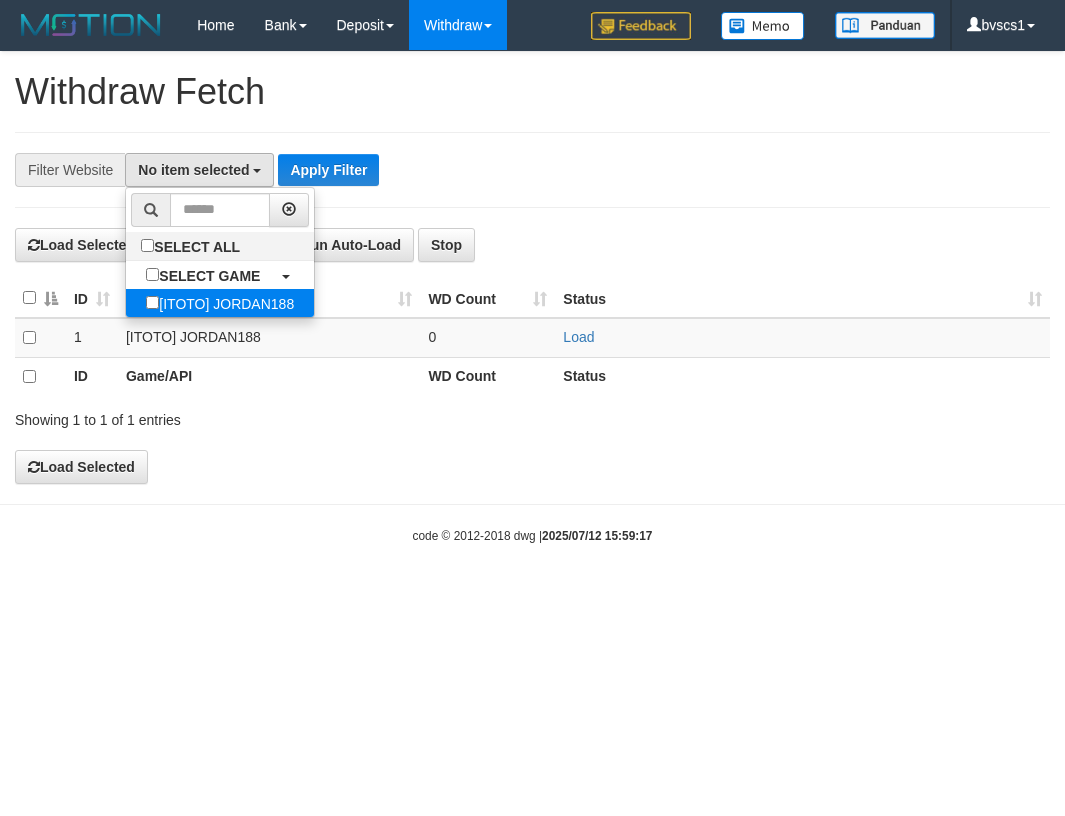 select on "****" 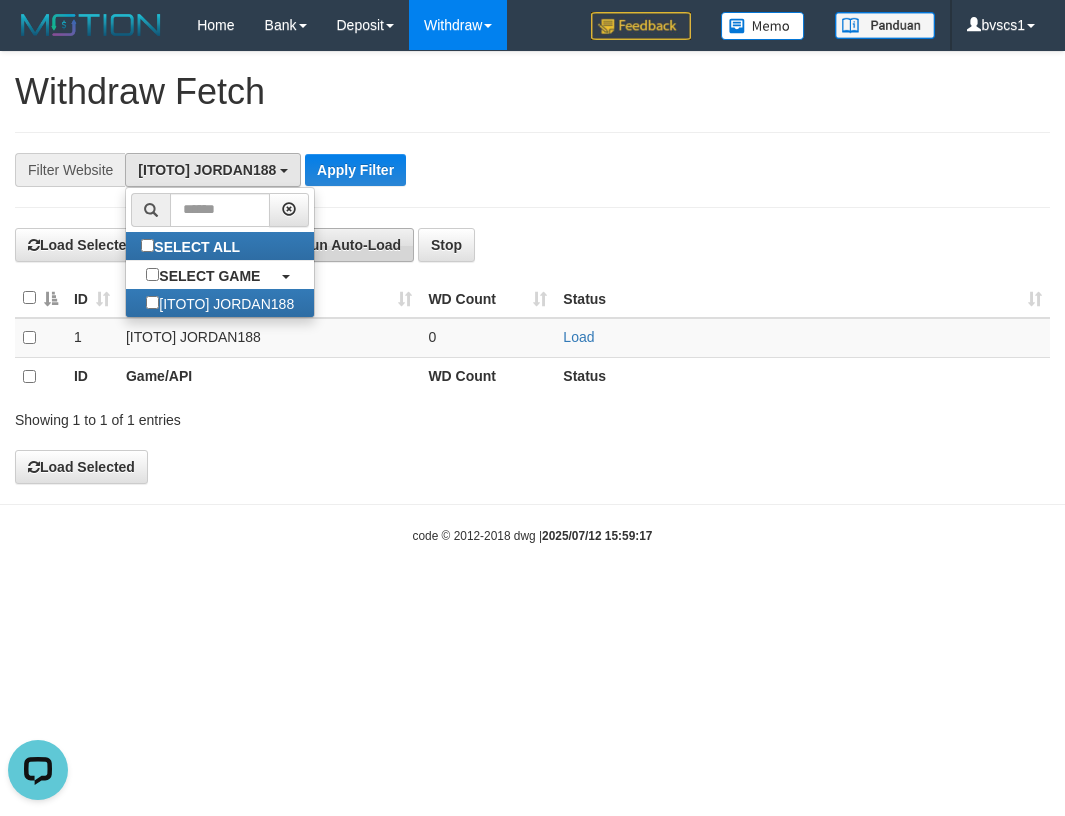 scroll, scrollTop: 0, scrollLeft: 0, axis: both 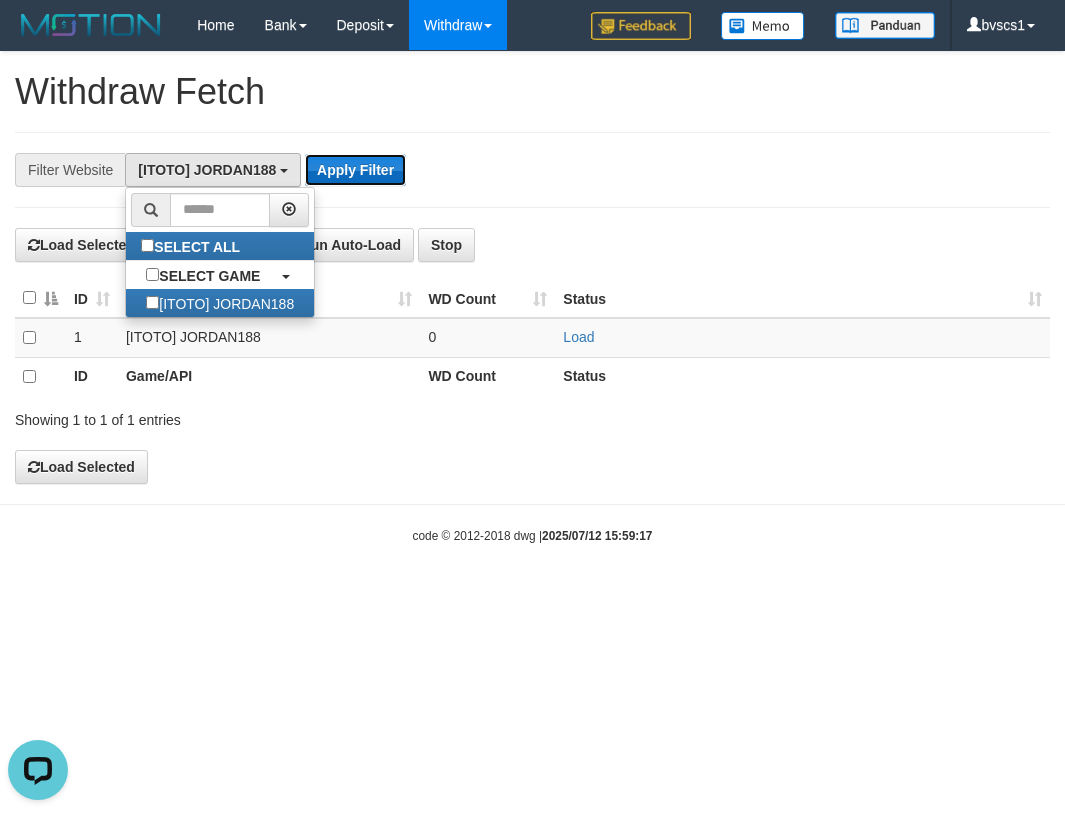 click on "Apply Filter" at bounding box center (355, 170) 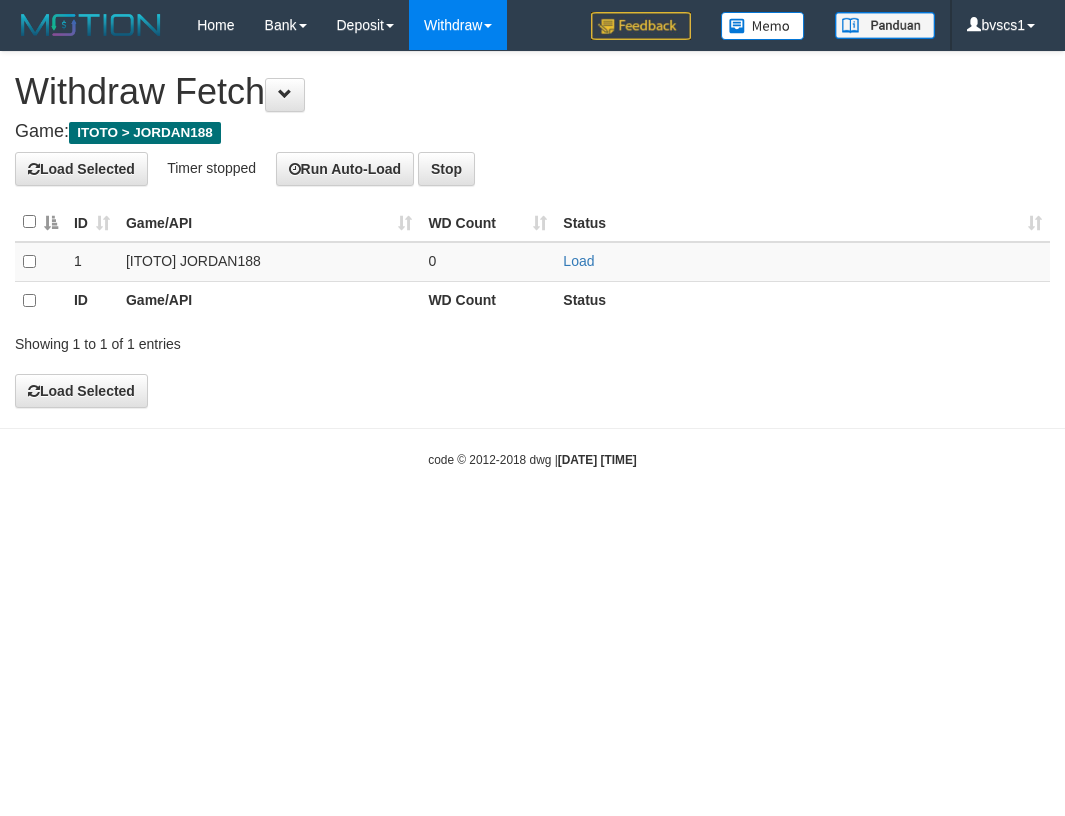 scroll, scrollTop: 0, scrollLeft: 0, axis: both 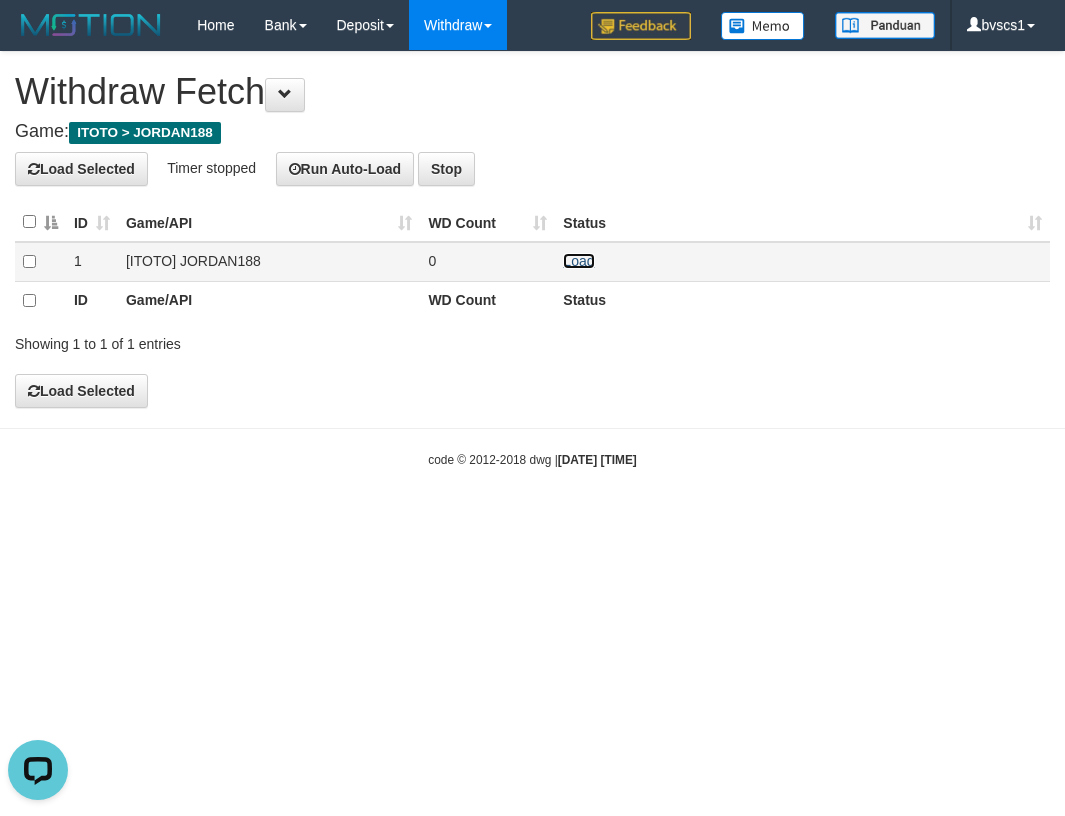 click on "Load" at bounding box center [578, 261] 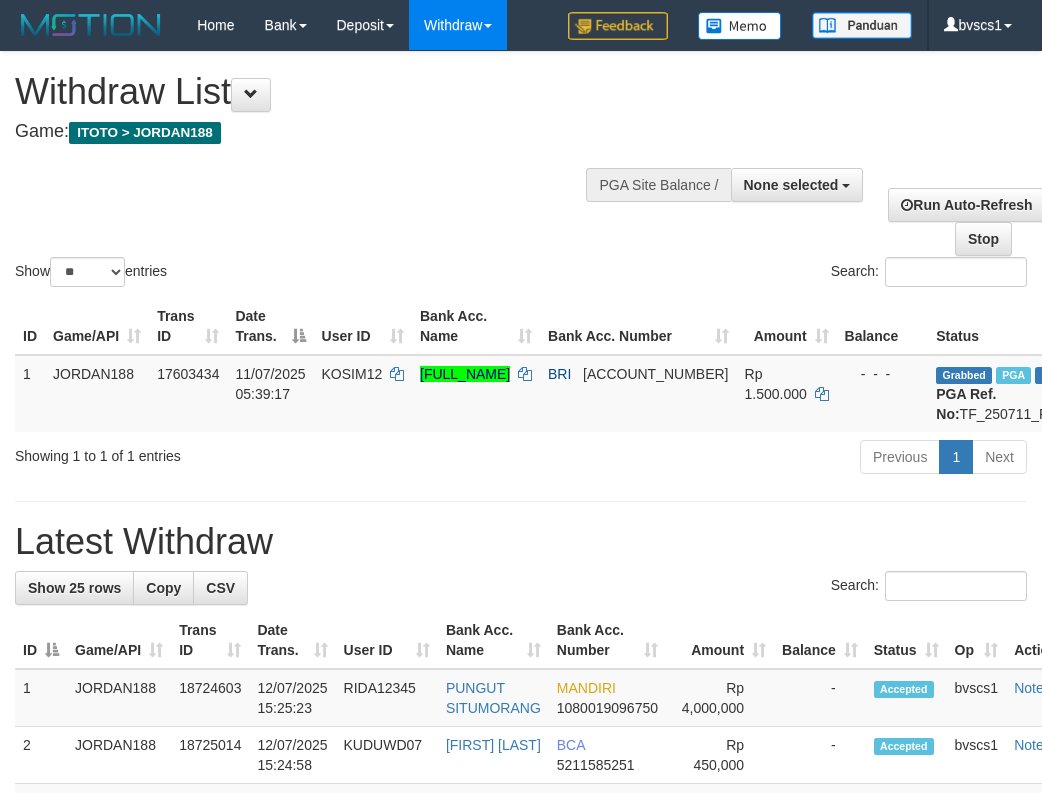 select 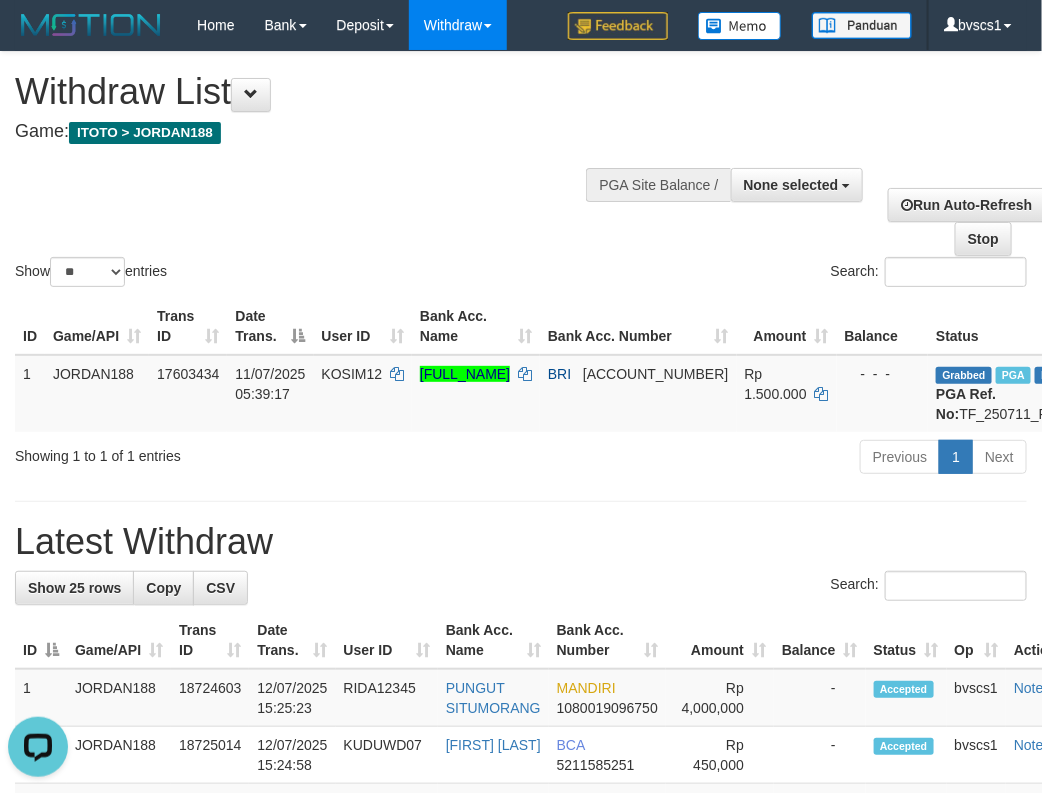 scroll, scrollTop: 0, scrollLeft: 0, axis: both 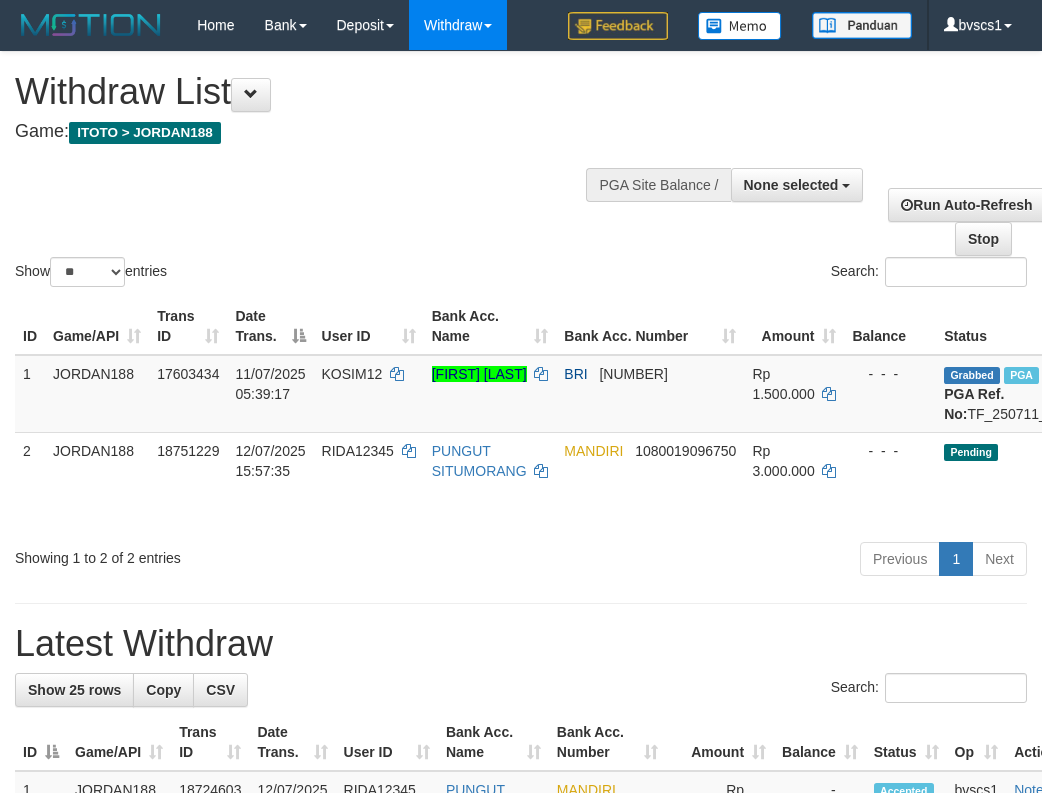 select 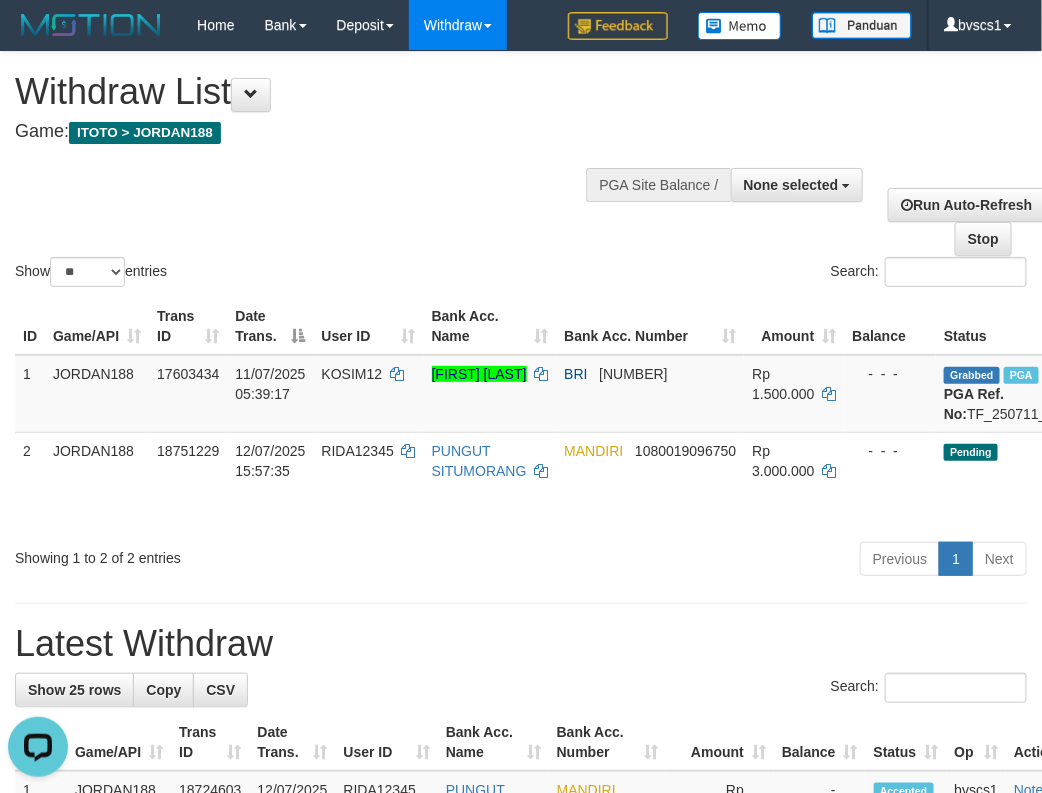 scroll, scrollTop: 0, scrollLeft: 0, axis: both 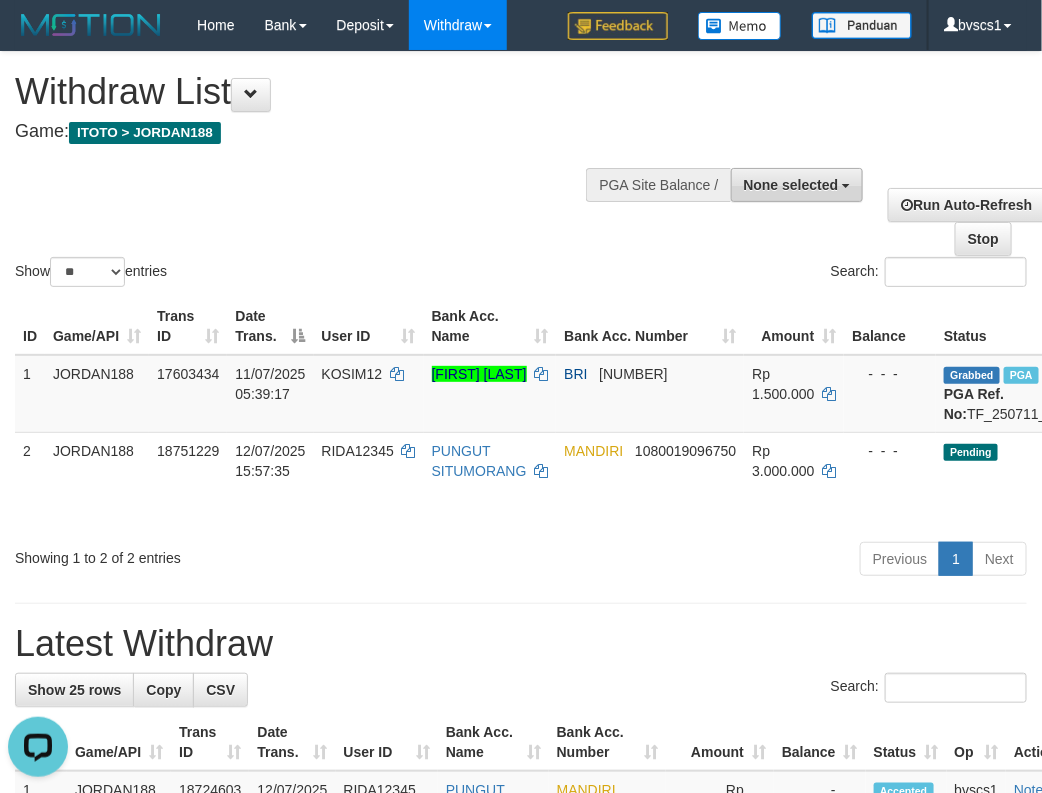 click on "None selected" at bounding box center [791, 185] 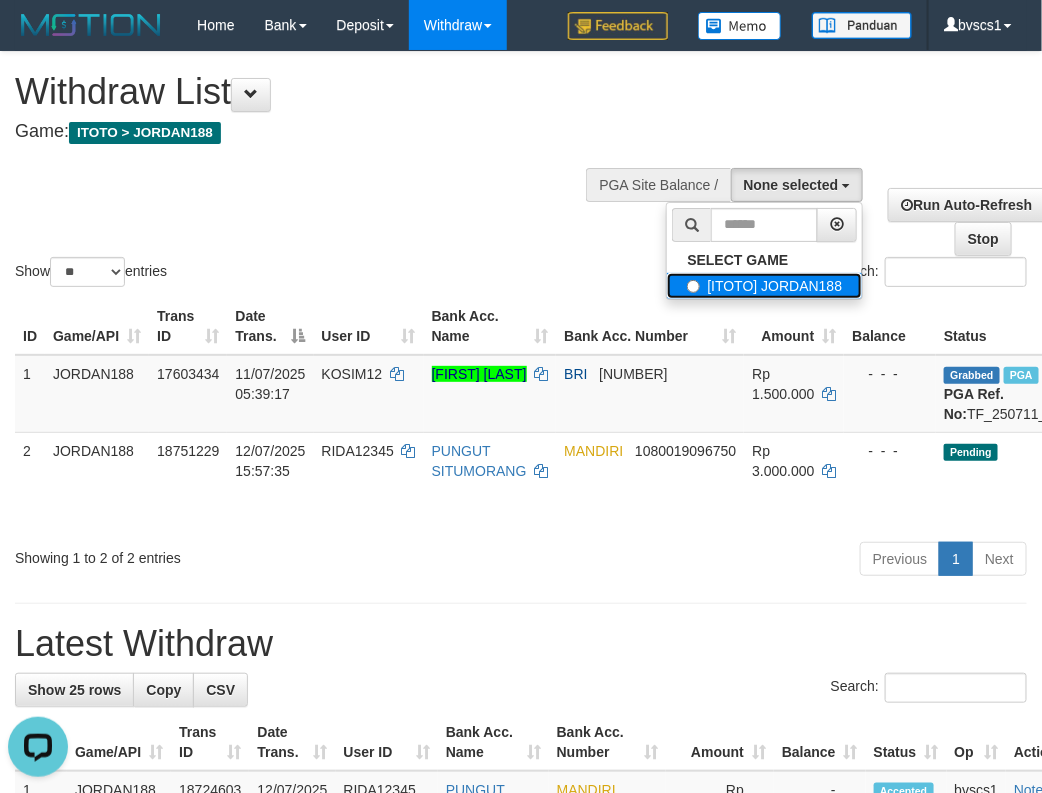 click on "[ITOTO] JORDAN188" at bounding box center [764, 286] 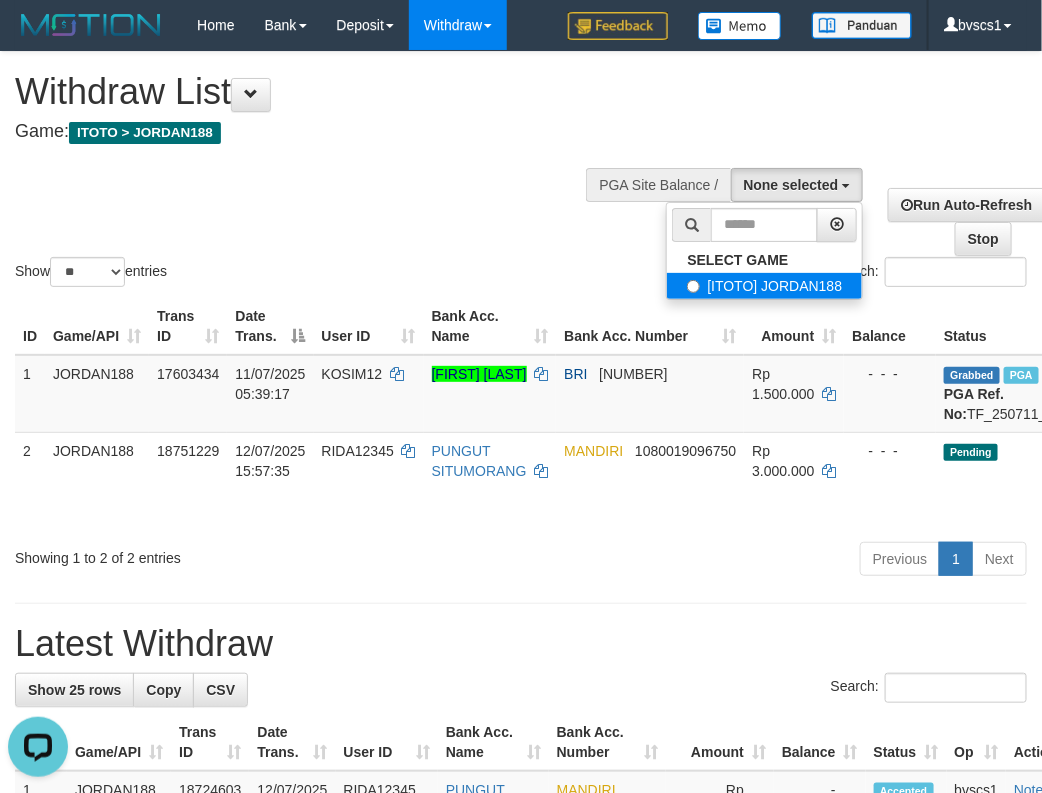 select on "****" 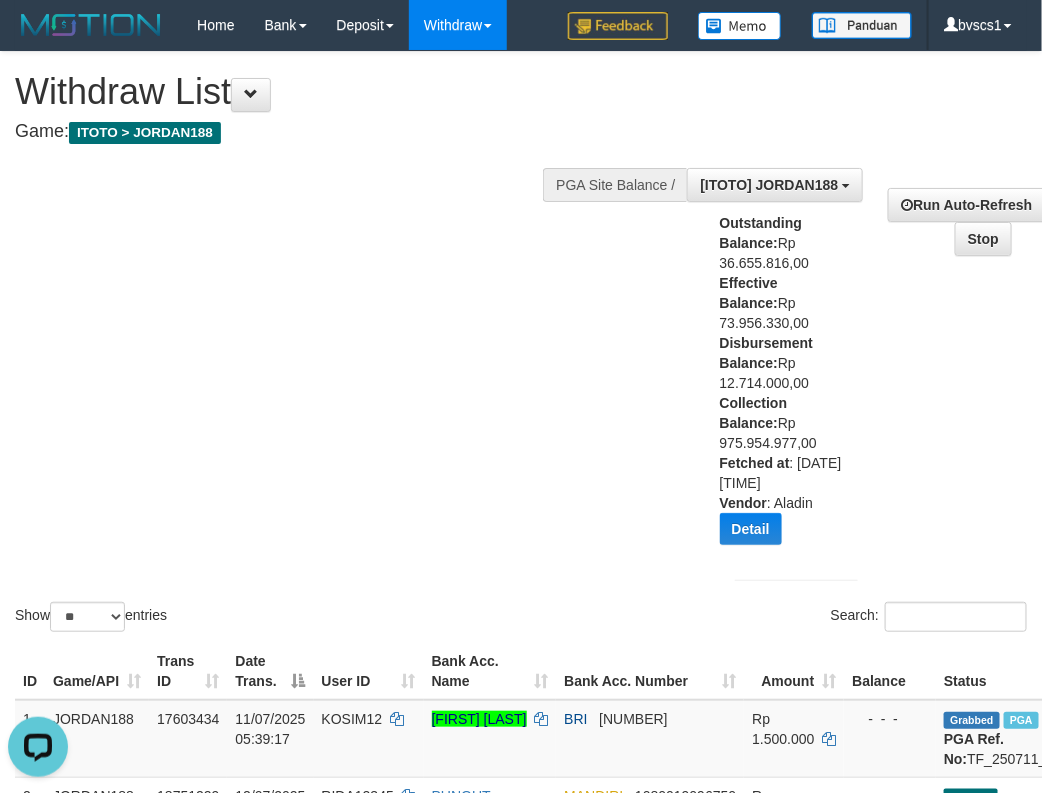 click on "Show  ** ** ** ***  entries Search:" at bounding box center [521, 344] 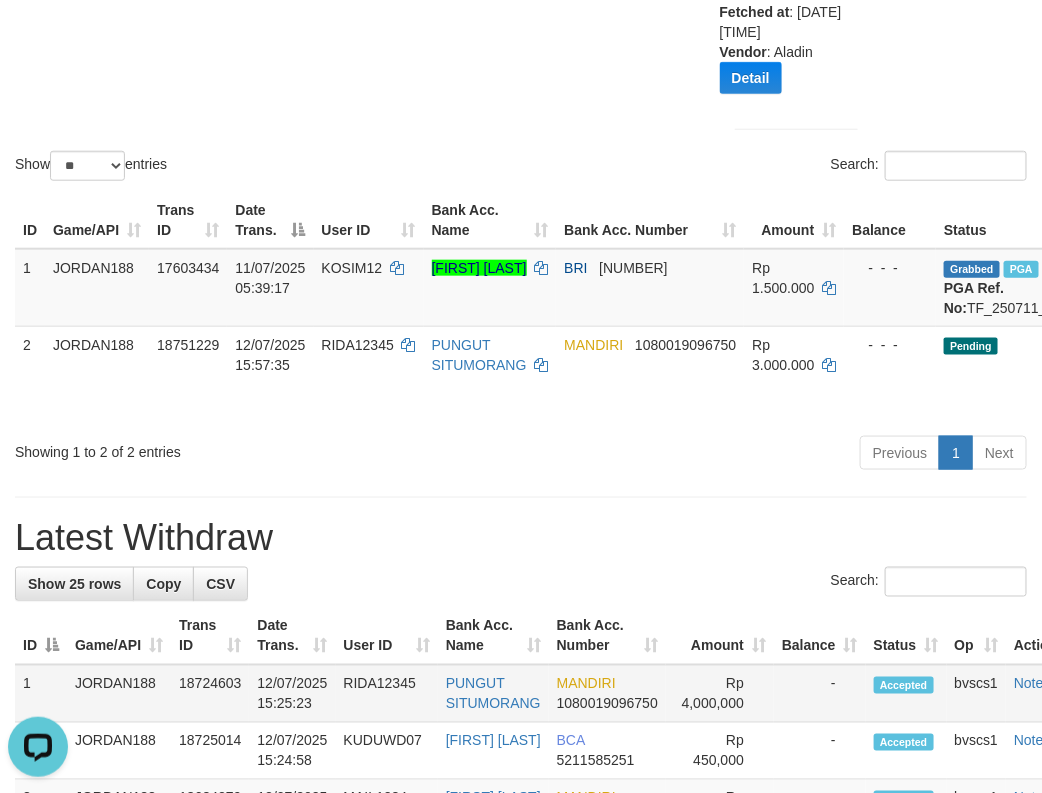 scroll, scrollTop: 450, scrollLeft: 0, axis: vertical 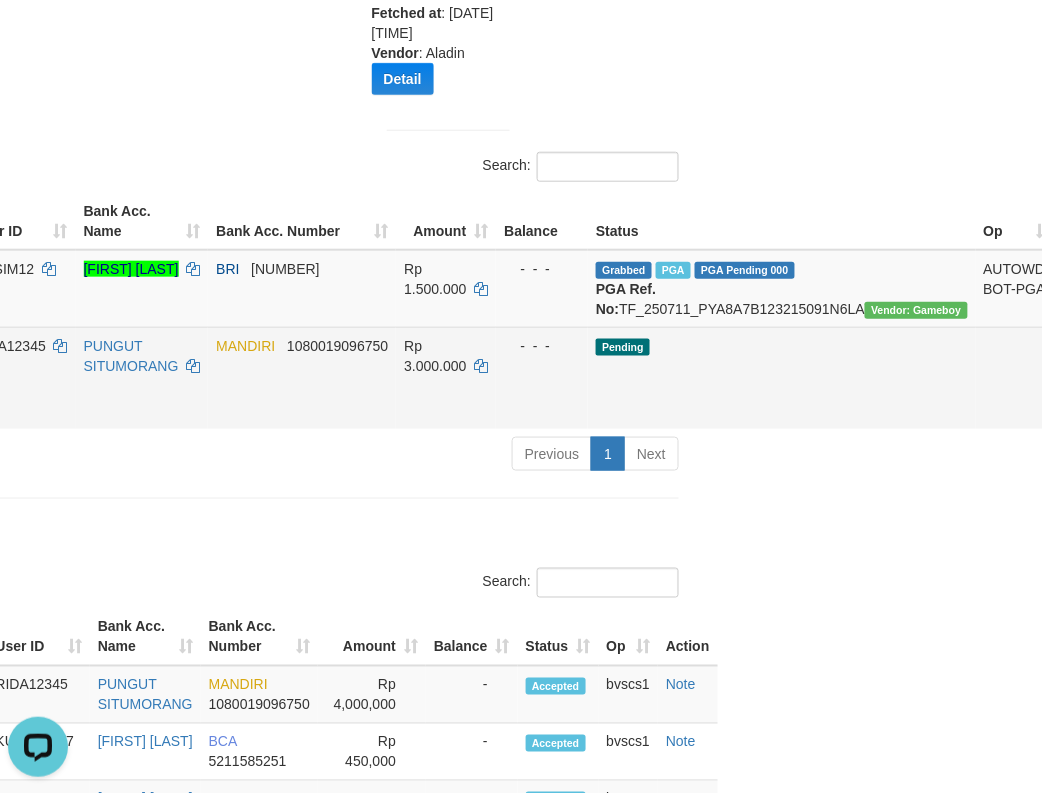 click on "Send PGA" at bounding box center [1082, 401] 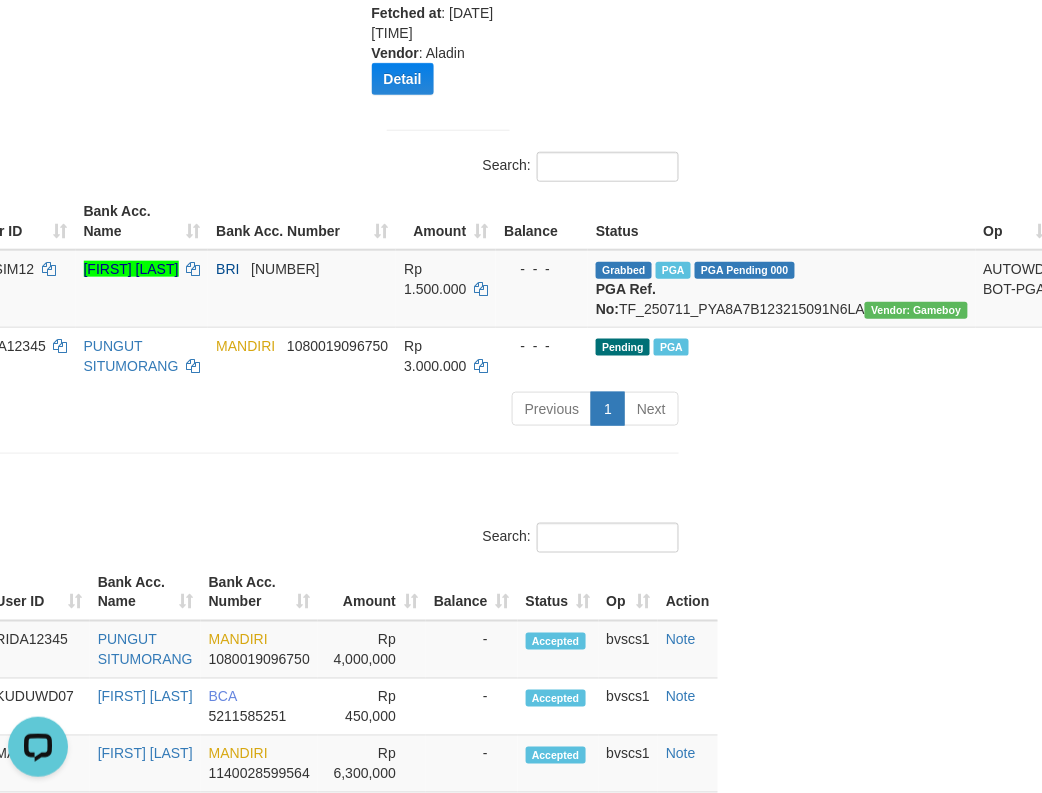 click on "Toggle navigation
Home
Bank
Account List
Load
By Website
Group
[ITOTO]													JORDAN188
Mutasi Bank
Search
Sync
Note Mutasi
Deposit
DPS Fetch
DPS List
History
PGA History
Note DPS -" at bounding box center [173, 617] 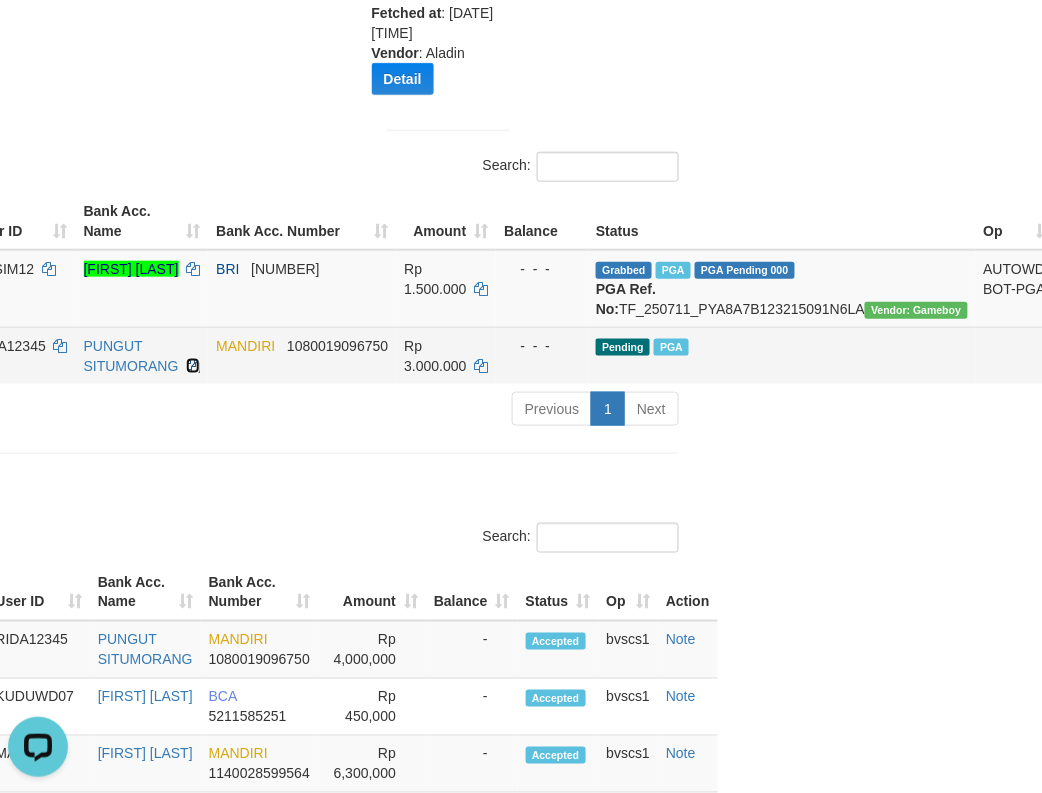 click at bounding box center (193, 366) 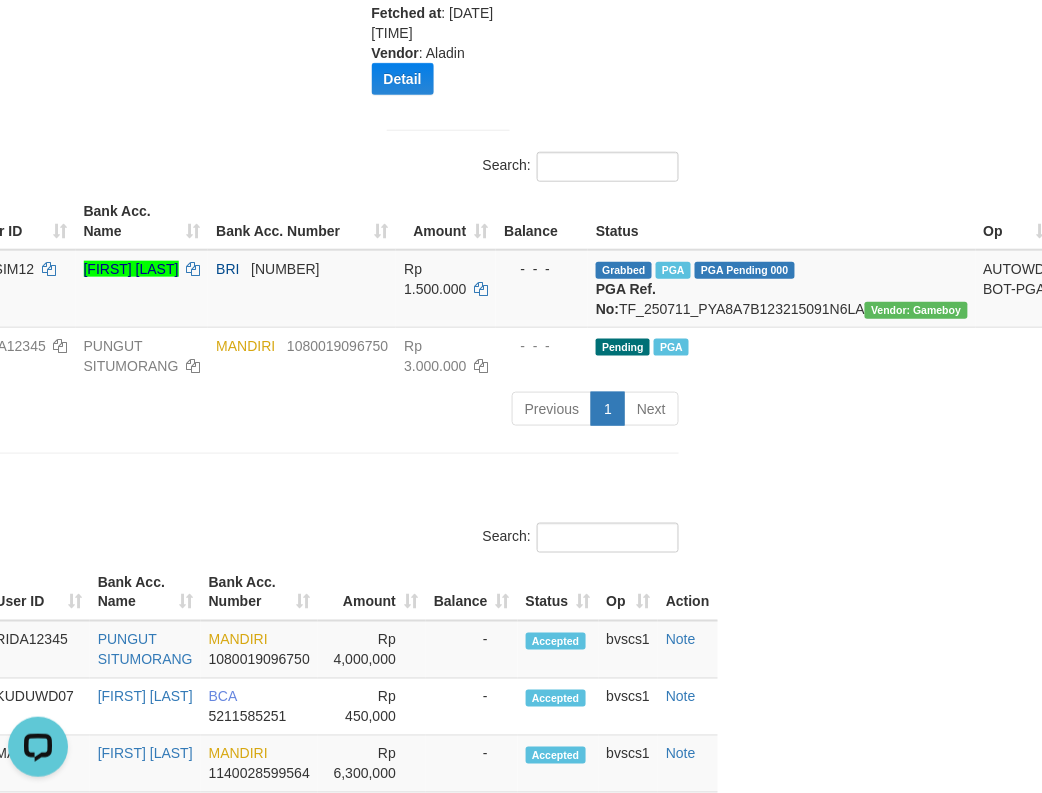 click on "Toggle navigation
Home
Bank
Account List
Load
By Website
Group
[ITOTO]													JORDAN188
Mutasi Bank
Search
Sync
Note Mutasi
Deposit
DPS Fetch
DPS List
History
PGA History
Note DPS -" at bounding box center [173, 617] 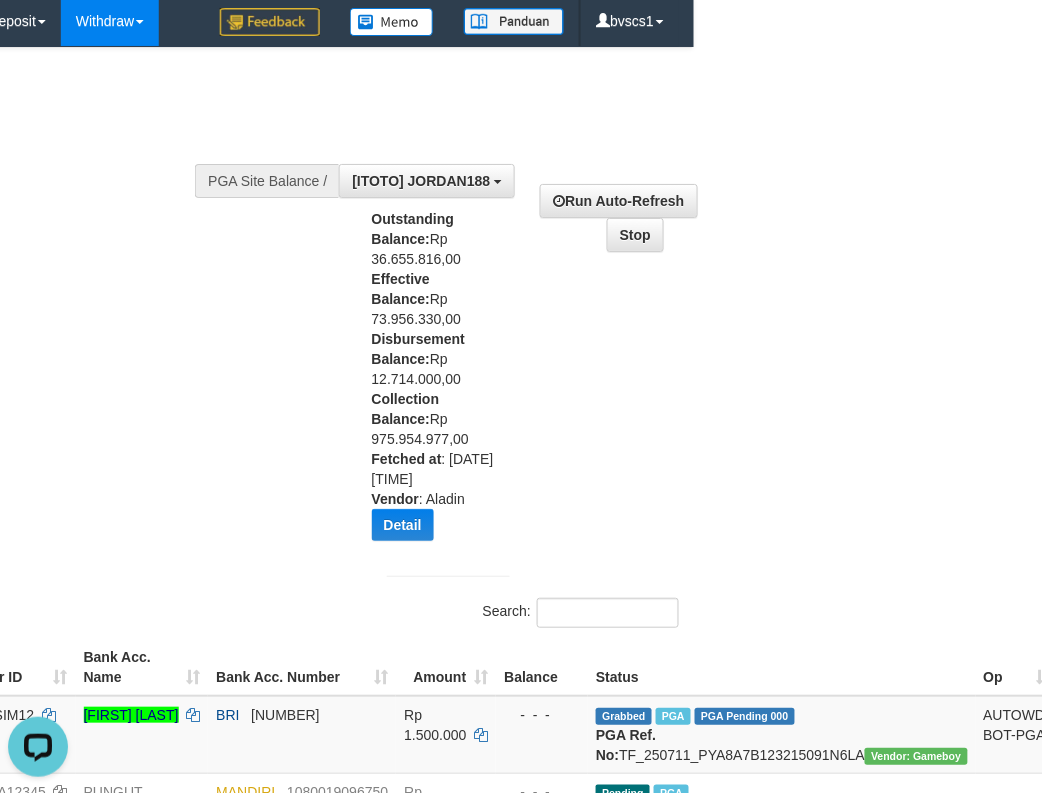 scroll, scrollTop: 0, scrollLeft: 348, axis: horizontal 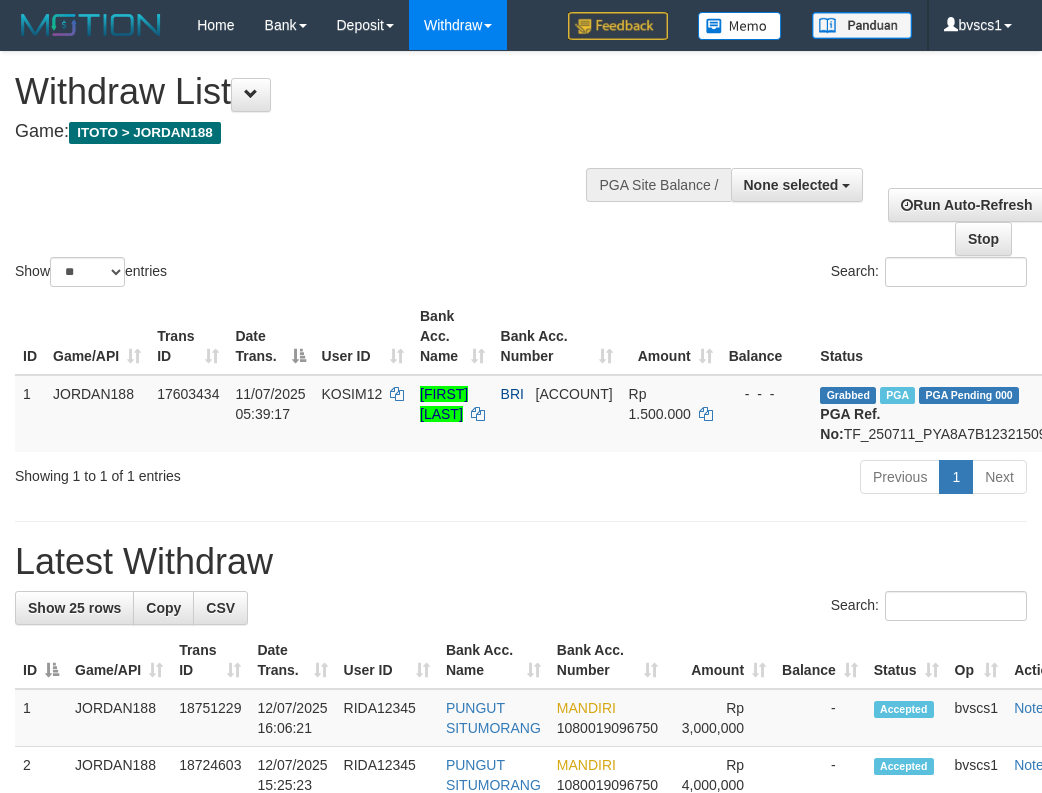 select 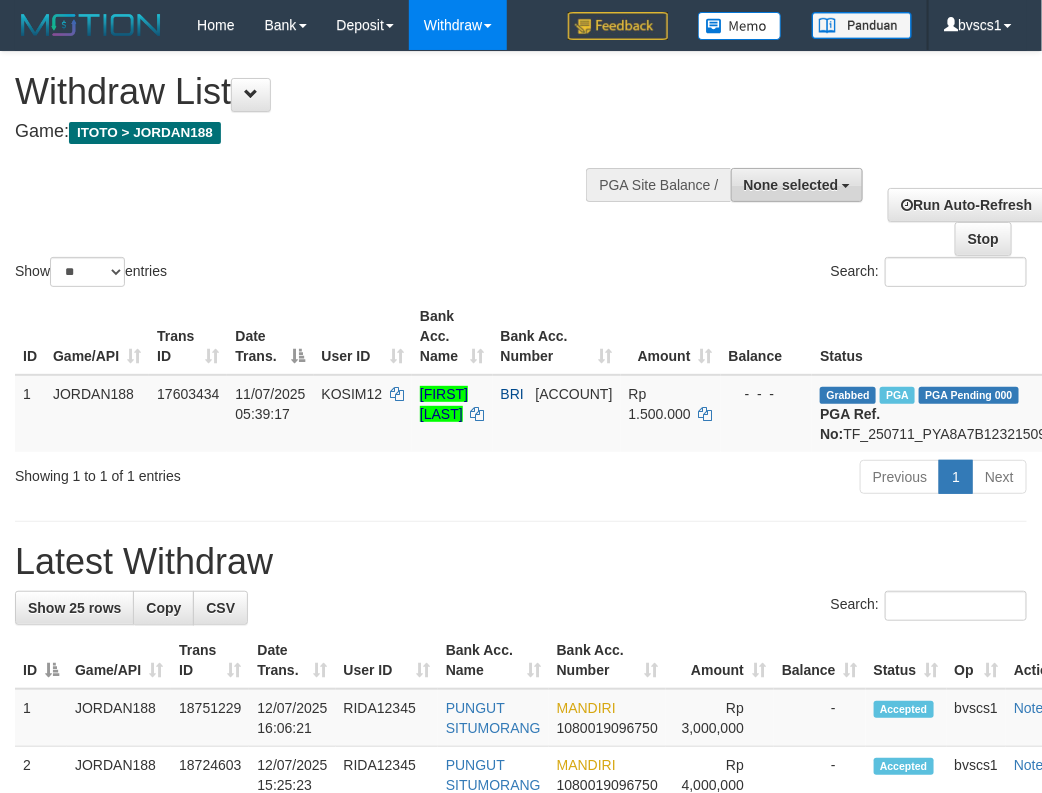 click on "None selected" at bounding box center [791, 185] 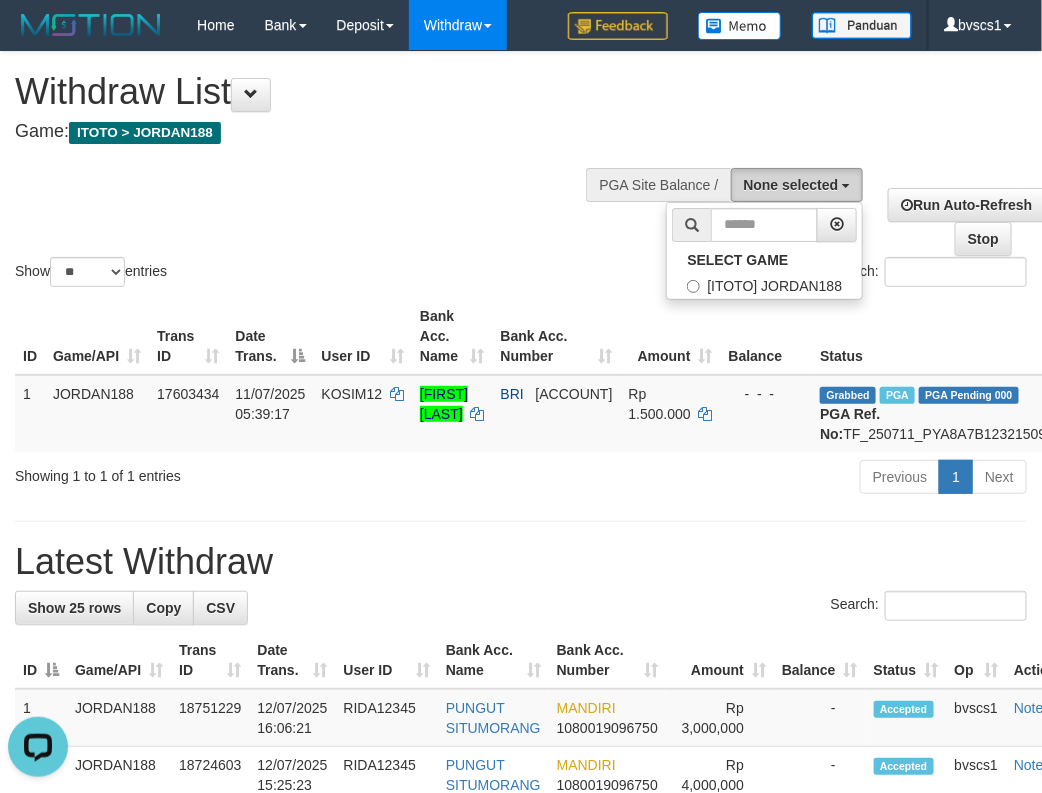 scroll, scrollTop: 0, scrollLeft: 0, axis: both 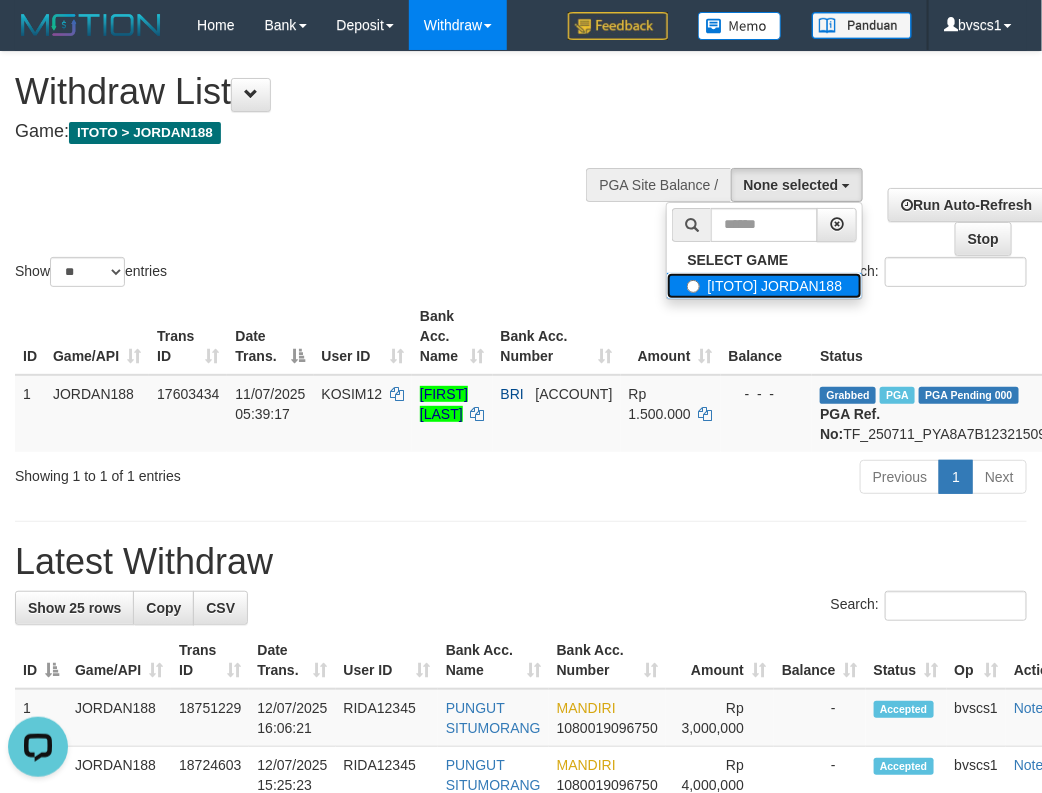 click on "[ITOTO] JORDAN188" at bounding box center [764, 286] 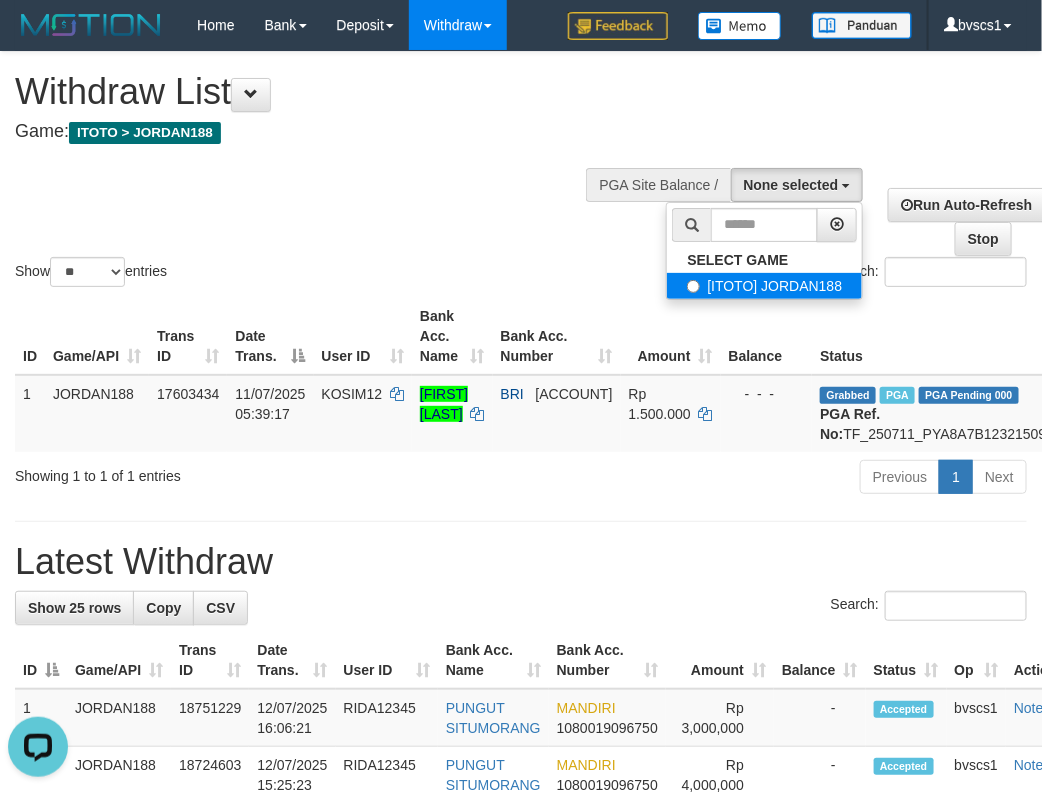 select on "****" 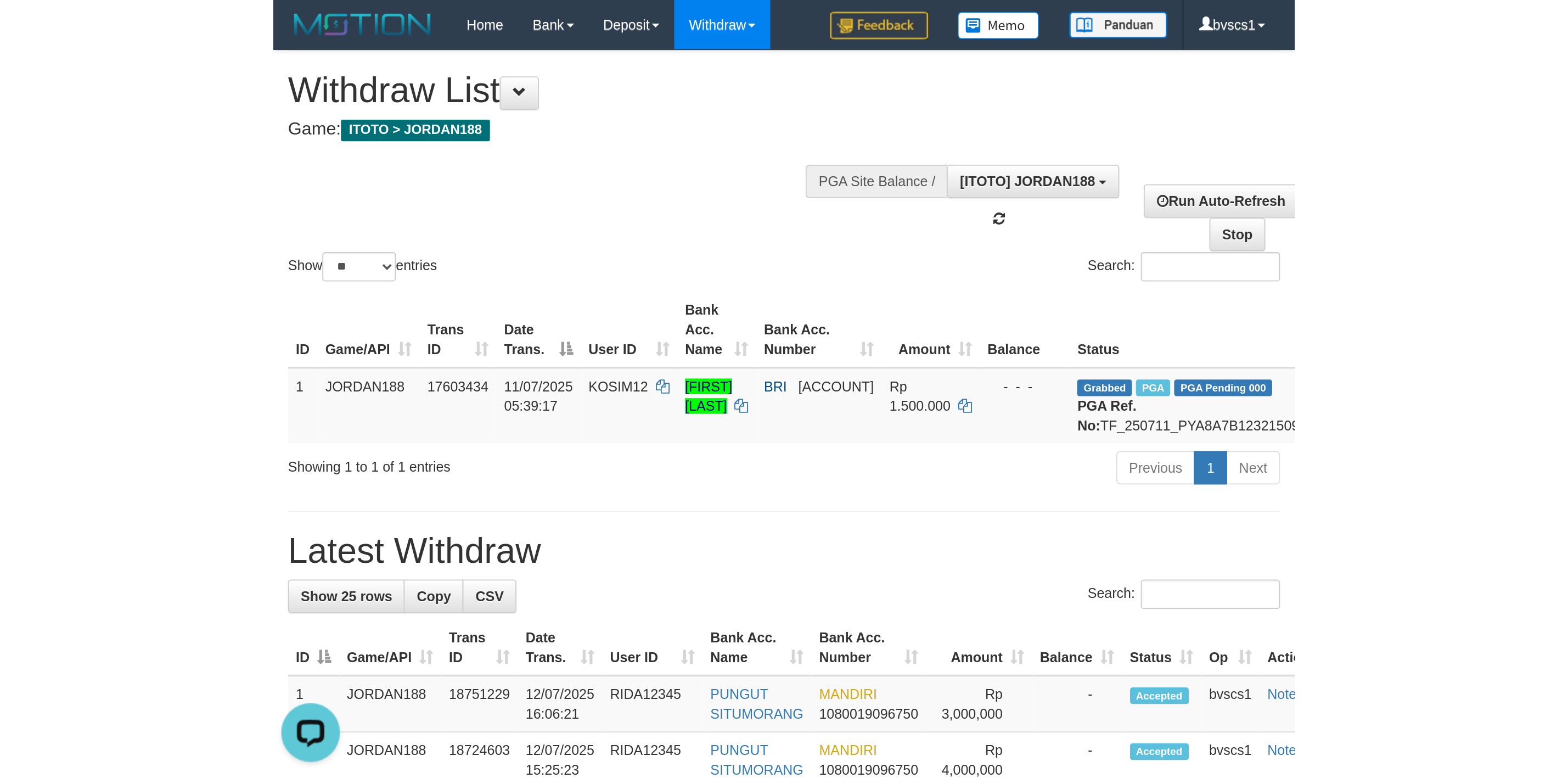 scroll, scrollTop: 10, scrollLeft: 0, axis: vertical 